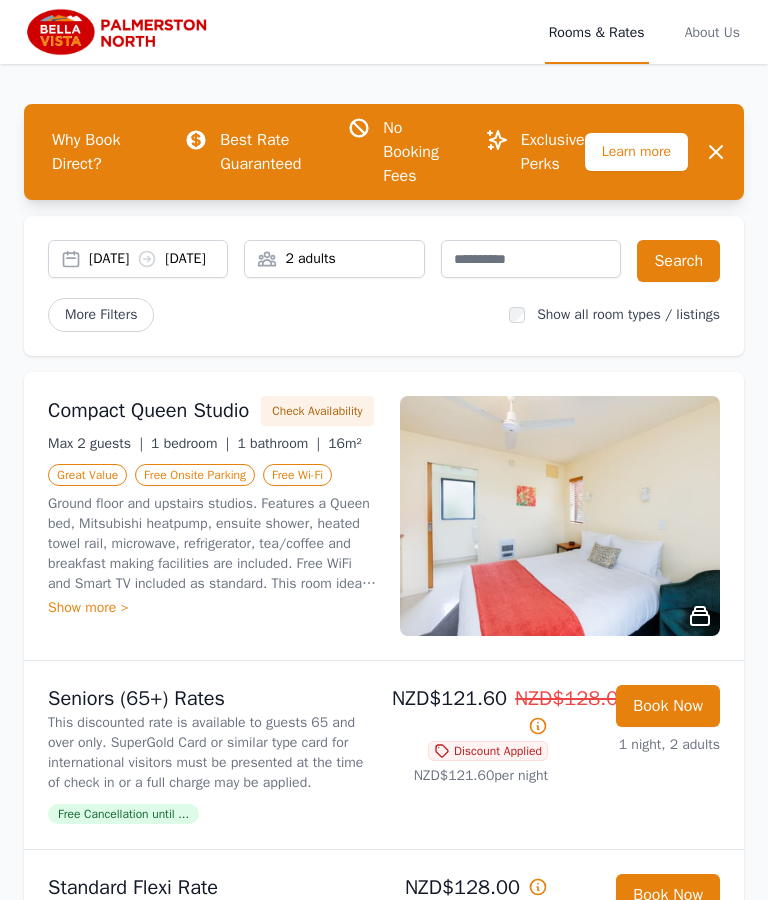 scroll, scrollTop: 0, scrollLeft: 0, axis: both 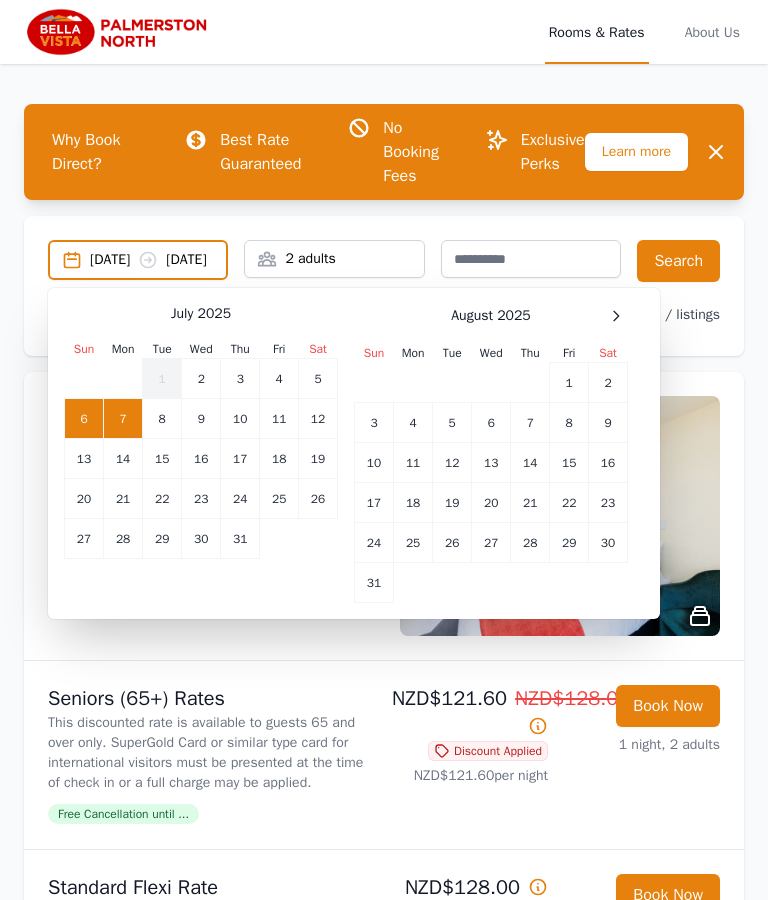 click on "14" at bounding box center (123, 419) 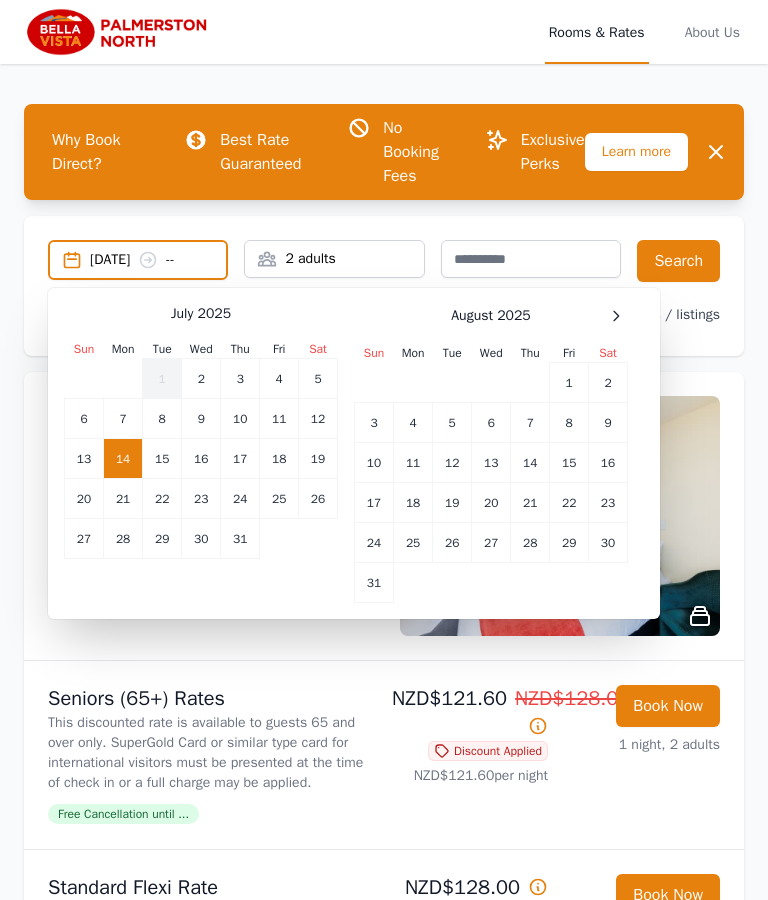 click on "15" at bounding box center (162, 419) 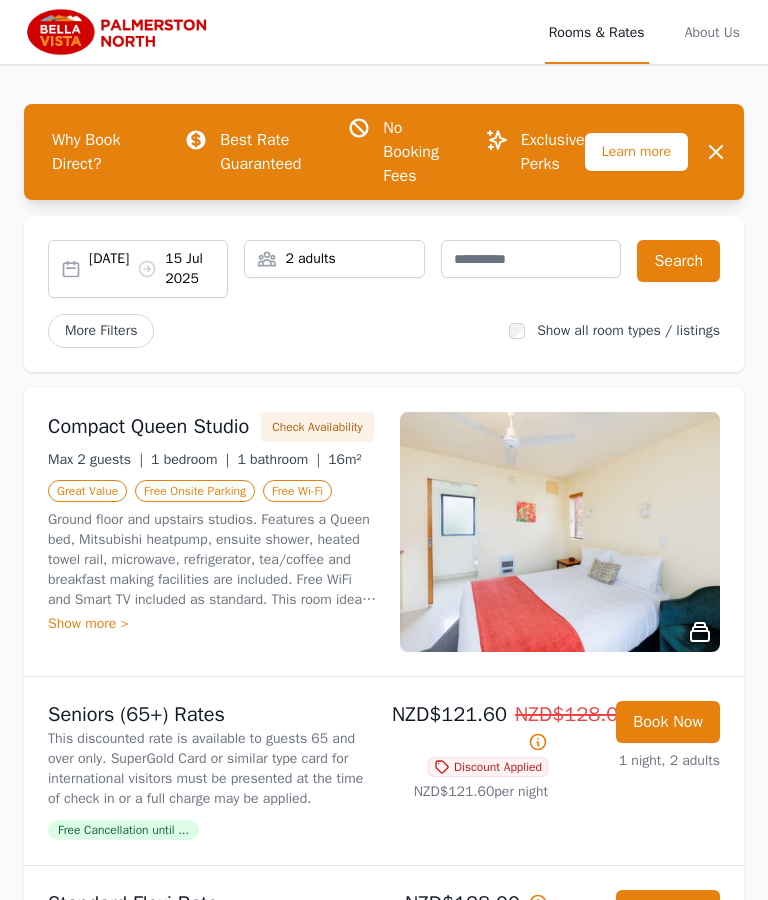 click on "[DATE] [DATE]" at bounding box center [158, 269] 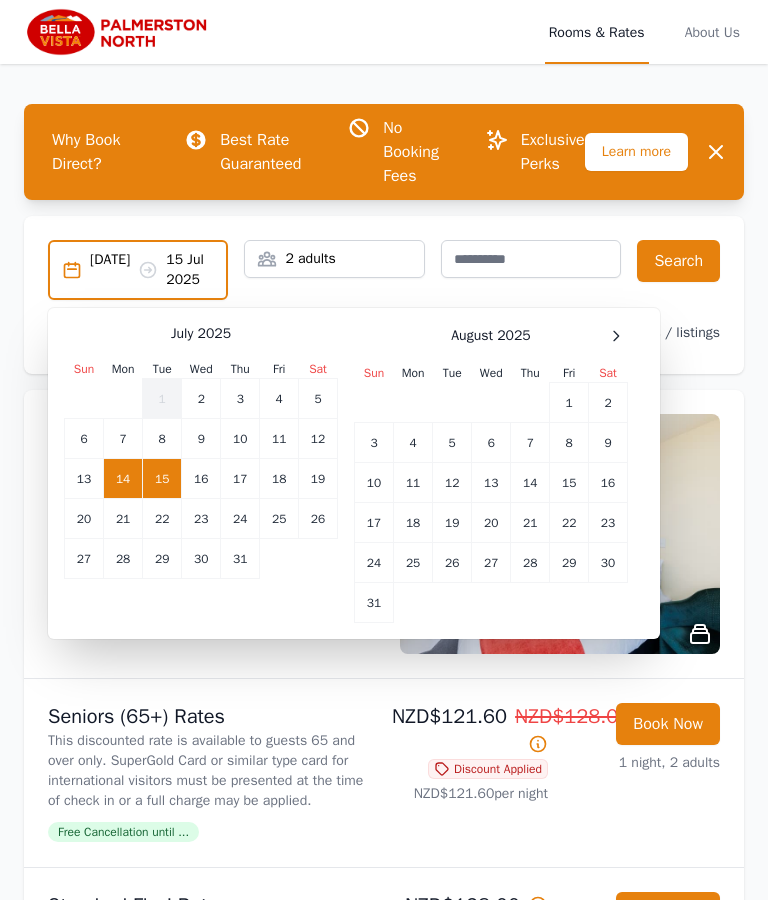 click on "16" at bounding box center [201, 399] 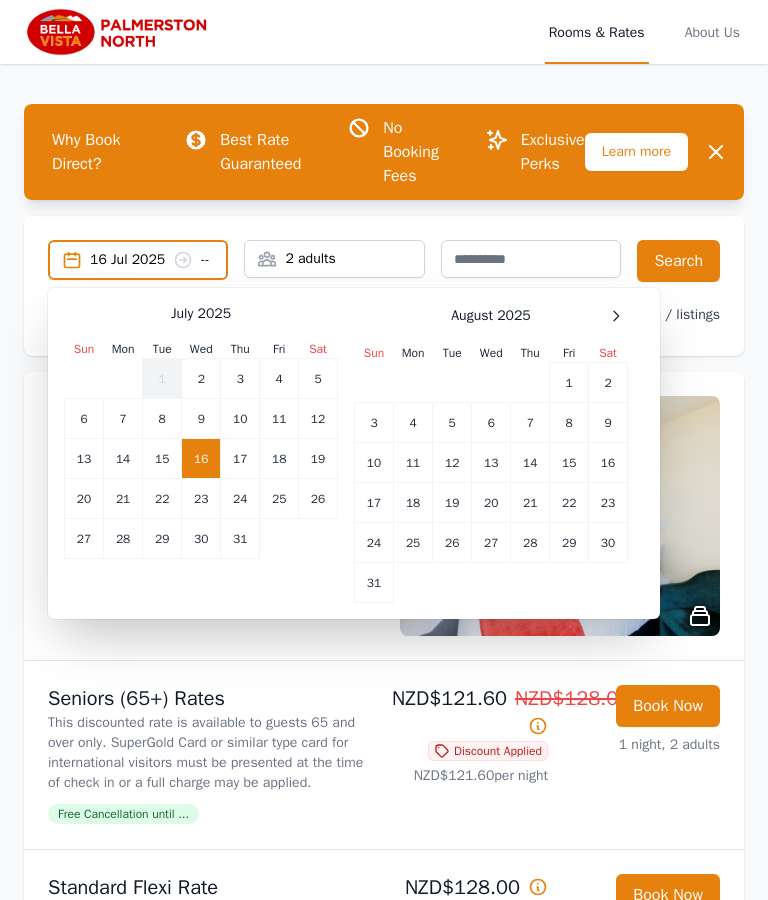 click on "14" at bounding box center (123, 419) 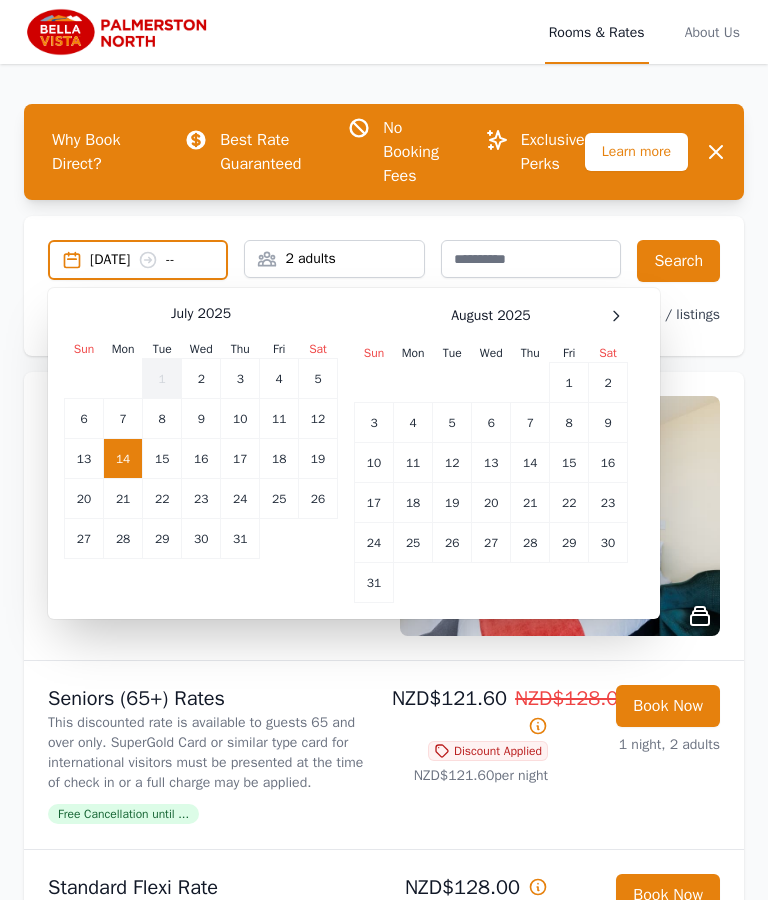 click on "16" at bounding box center (201, 379) 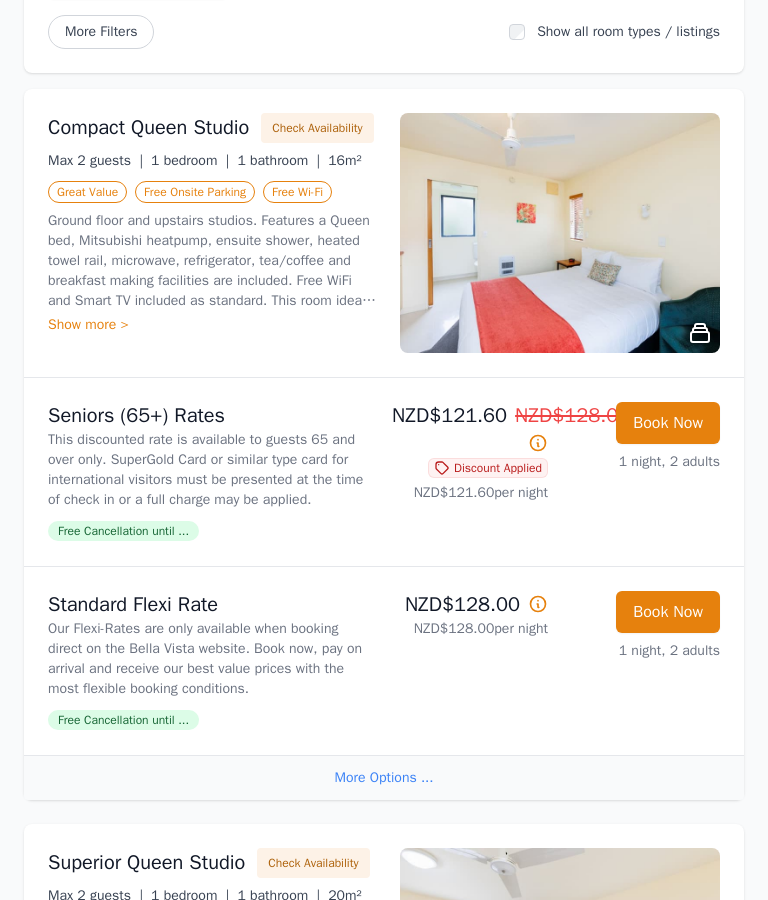 scroll, scrollTop: 299, scrollLeft: 0, axis: vertical 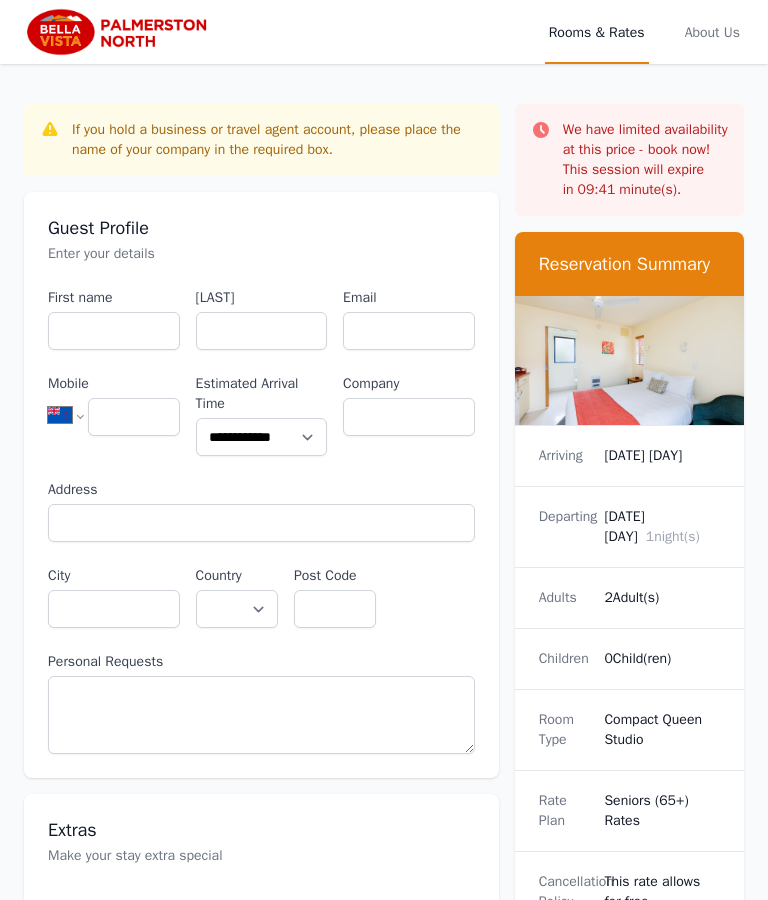 click on "[DATE] [DAY]" at bounding box center [662, 456] 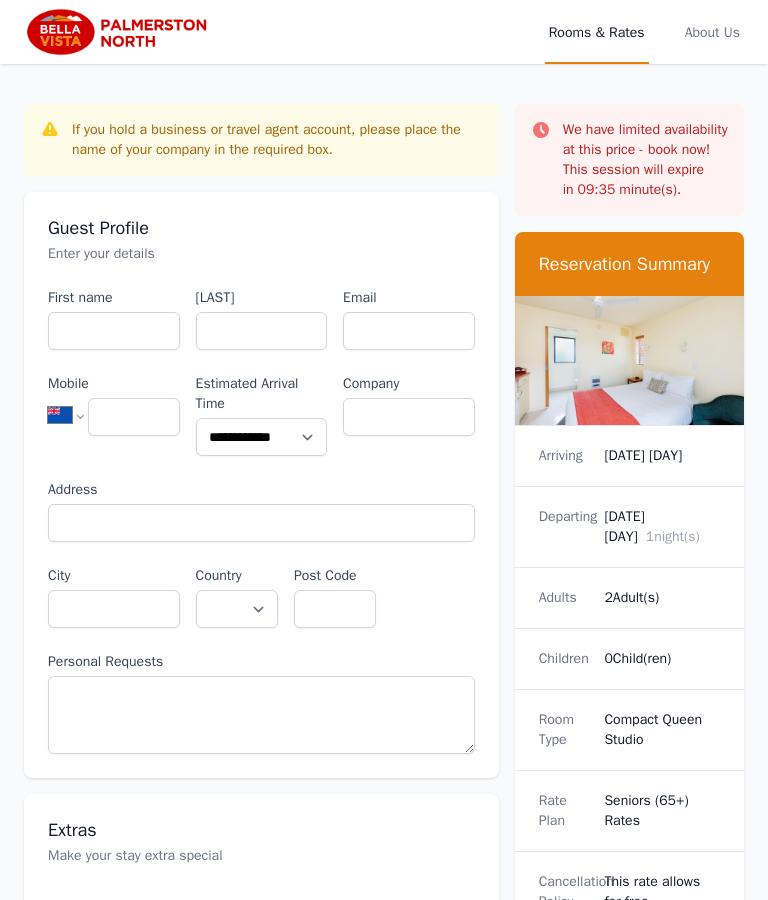 scroll, scrollTop: 178, scrollLeft: 0, axis: vertical 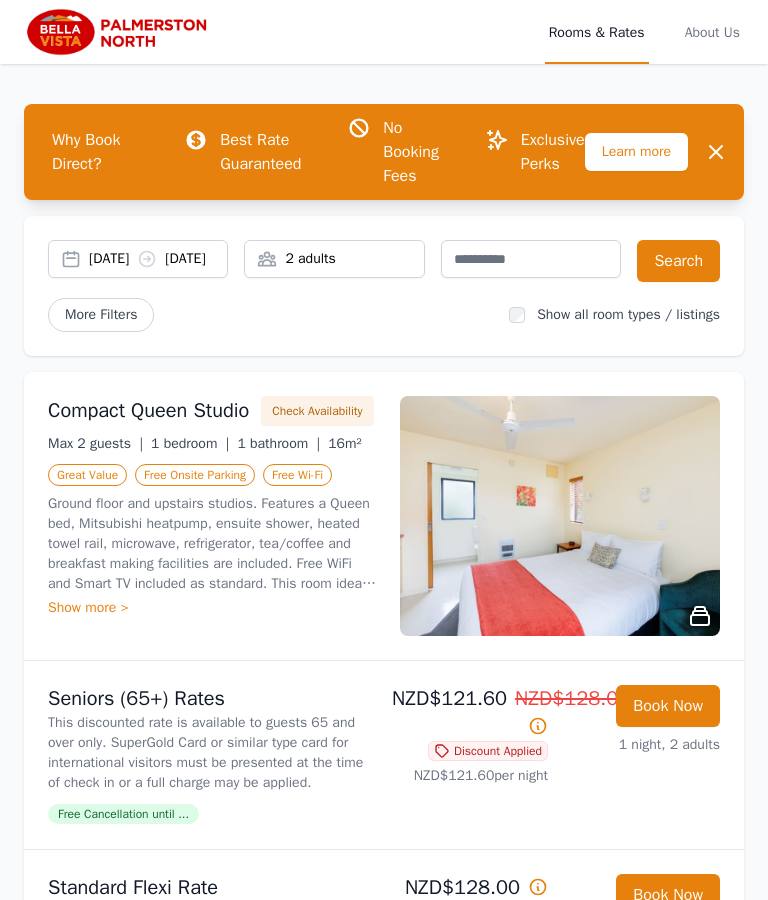 click on "[DATE] [DATE]" at bounding box center (138, 259) 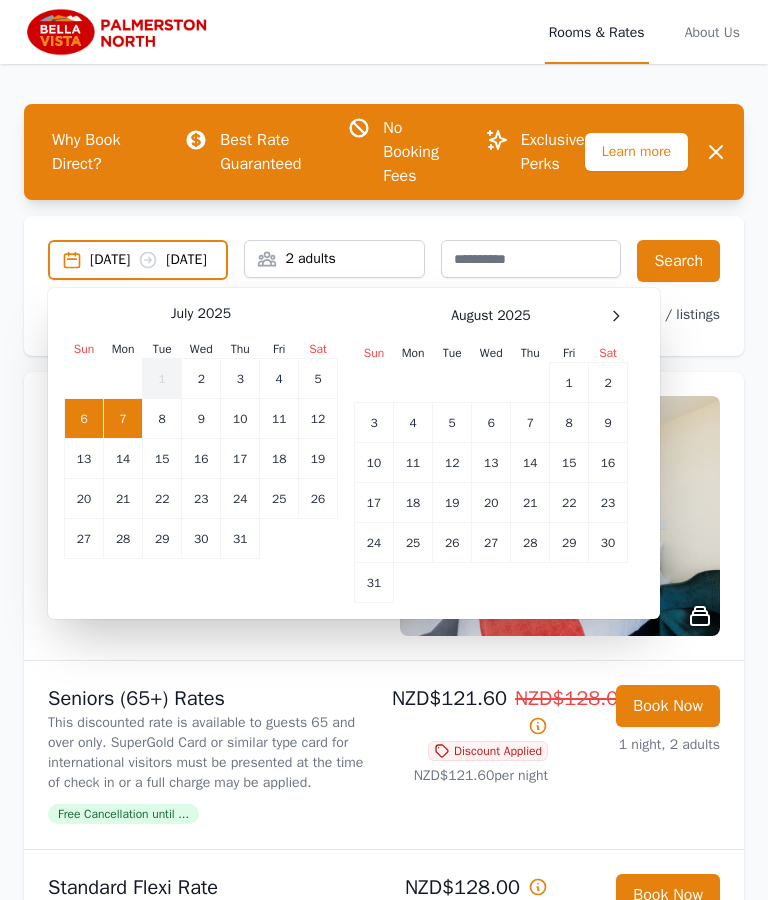 click on "14" at bounding box center [123, 419] 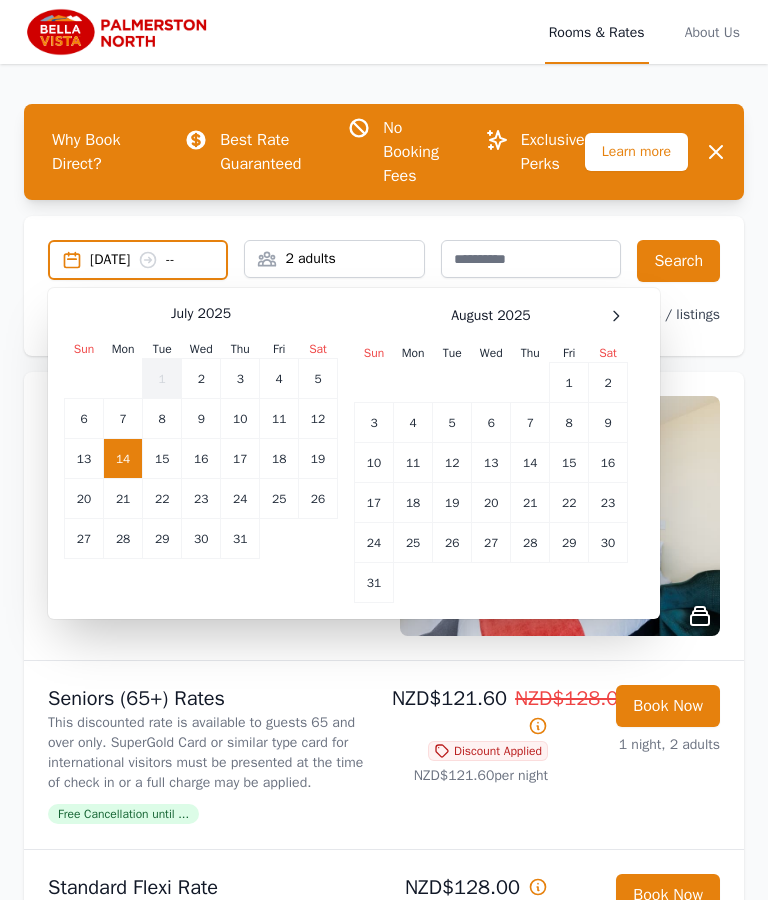click on "15" at bounding box center (162, 419) 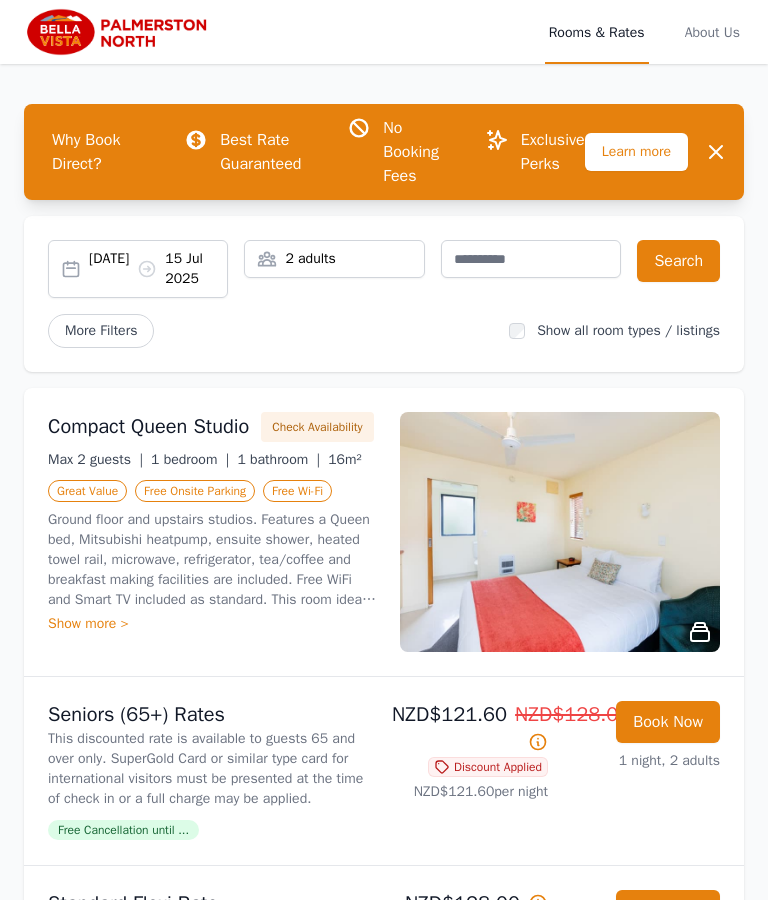 click on "[DATE] [DATE]" at bounding box center (158, 269) 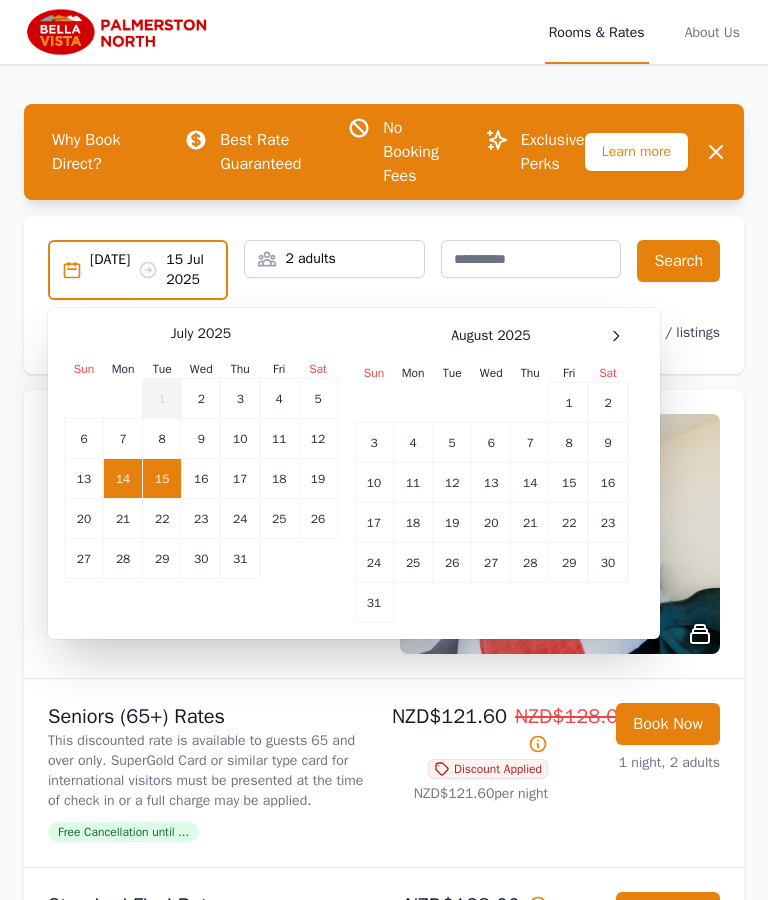 click on "16" at bounding box center [201, 399] 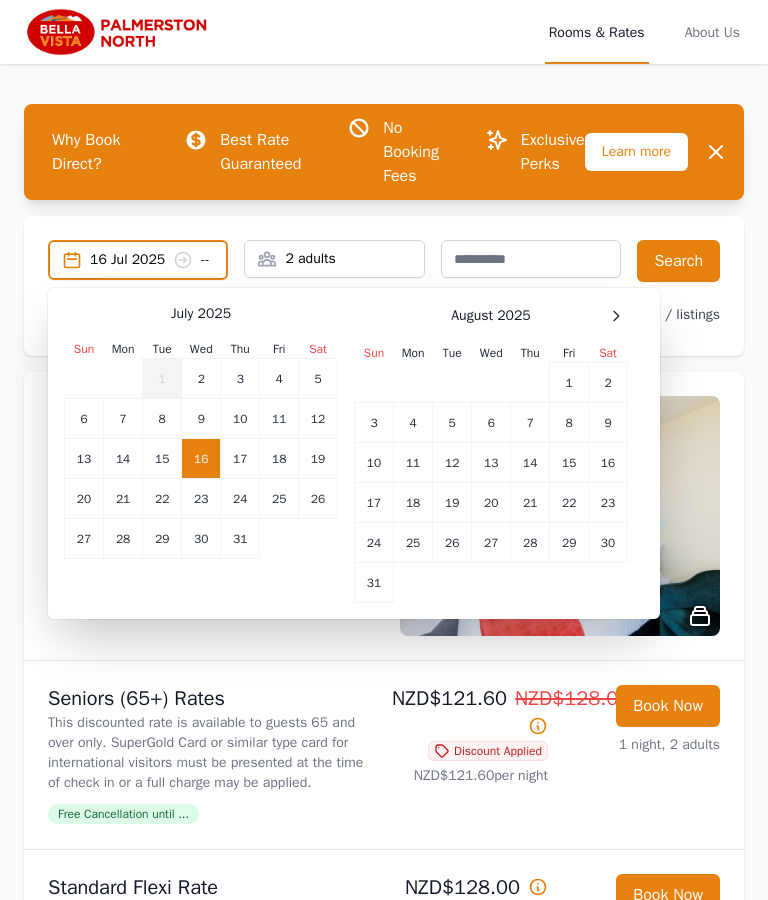 click on "14" at bounding box center (123, 419) 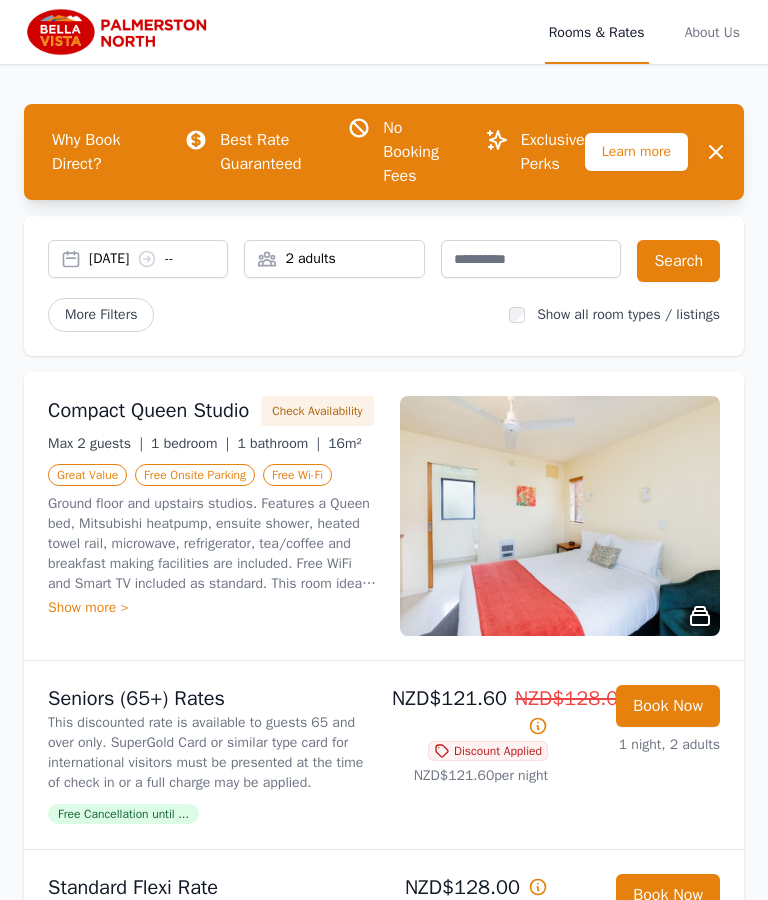 click on "Search" at bounding box center (678, 261) 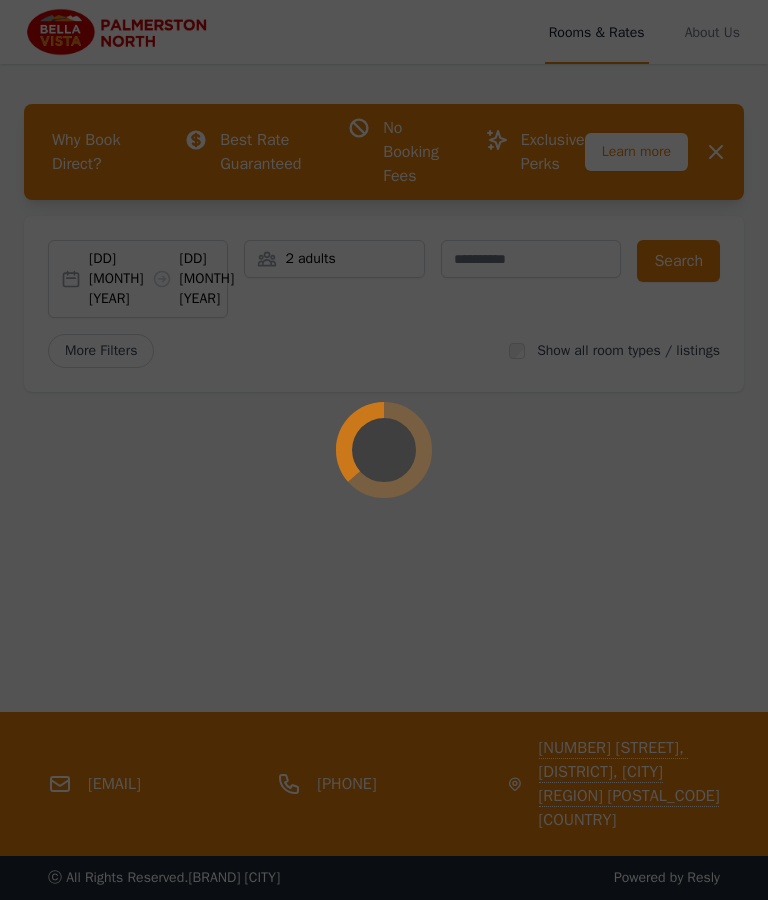 scroll, scrollTop: 0, scrollLeft: 0, axis: both 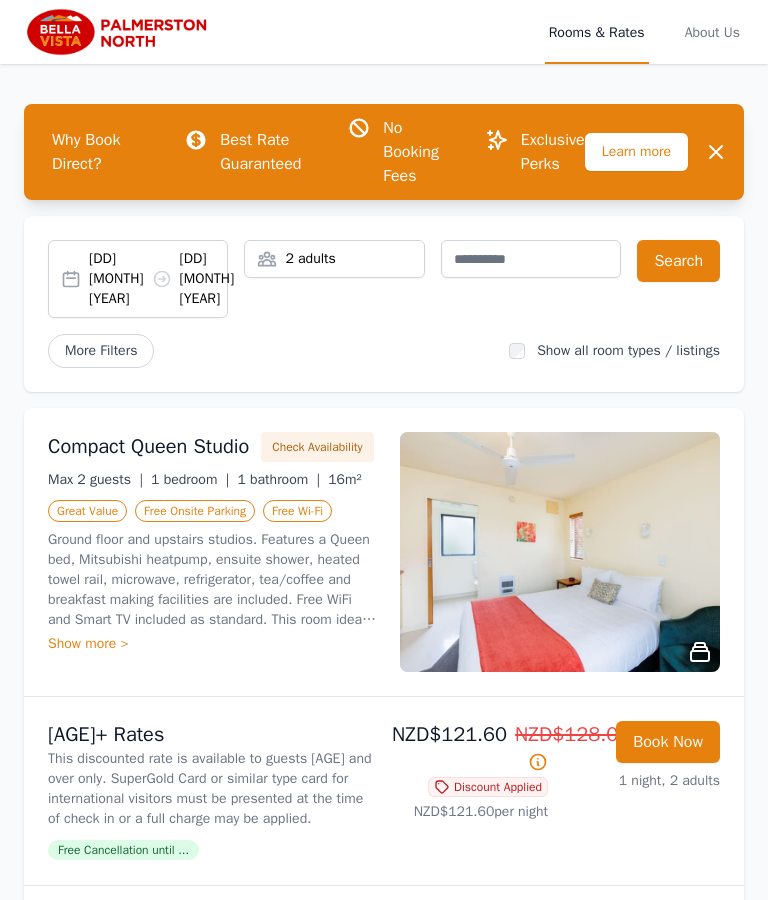 click on "[DD] [MON] [YYYY] [DD] [MON] [YYYY]" at bounding box center [138, 279] 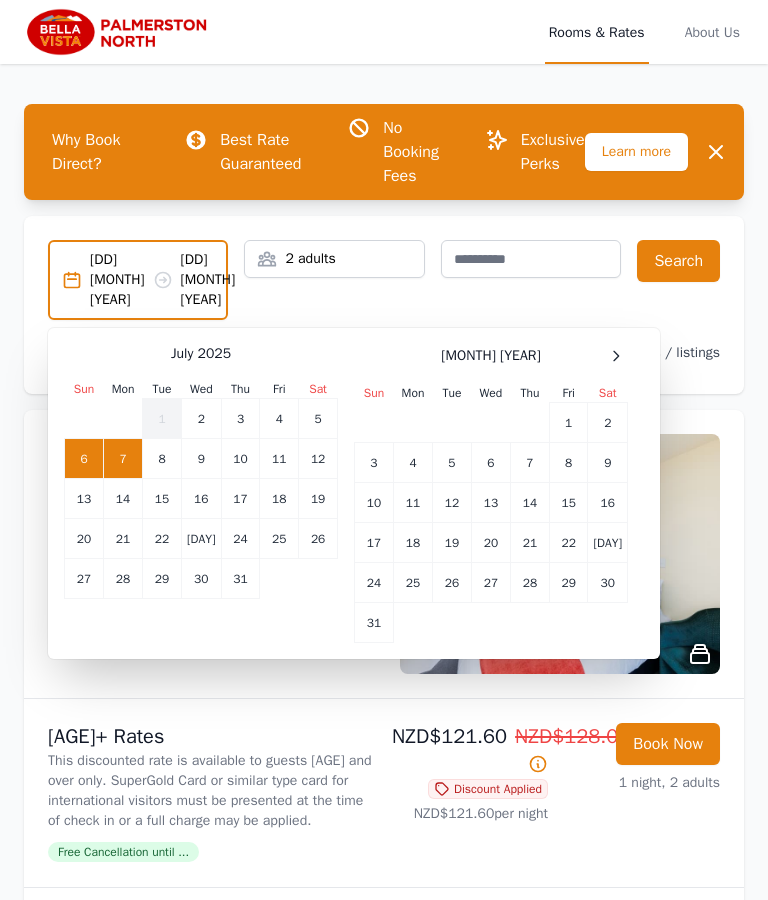 click on "14" at bounding box center (122, 459) 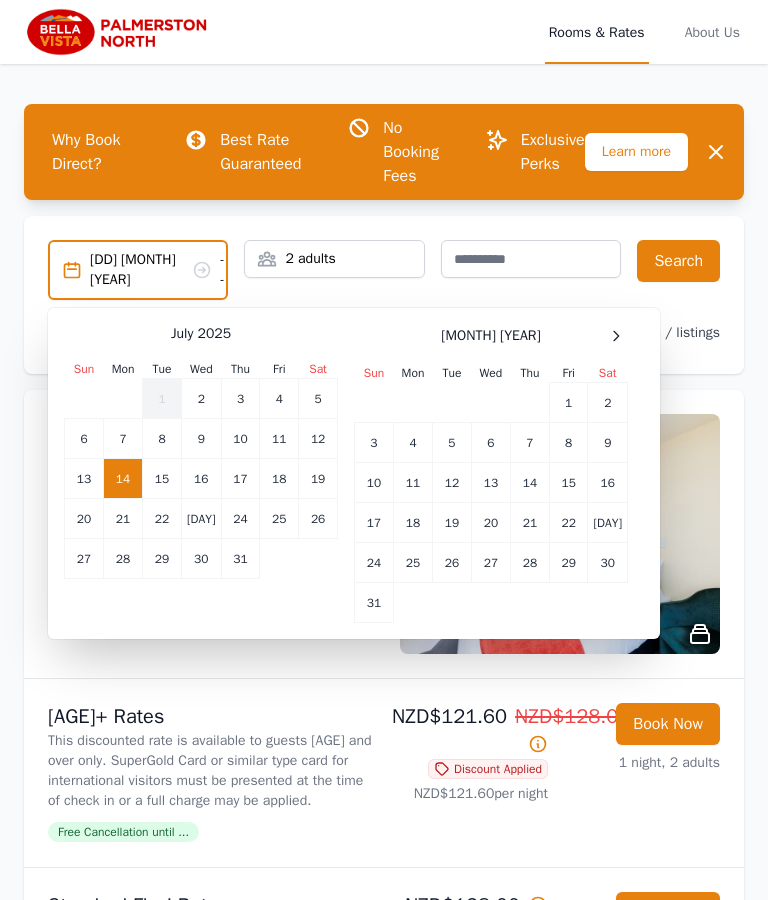 click on "[DD] [MON] [YYYY] --" at bounding box center (158, 270) 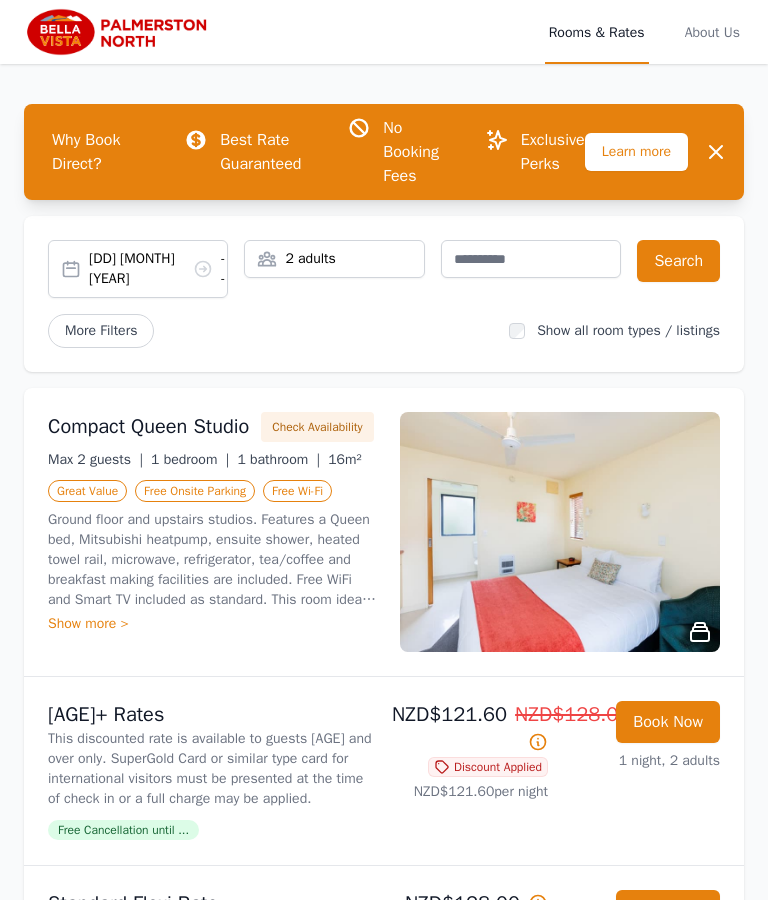 click on "[DD] [MON] [YYYY] --" at bounding box center (158, 269) 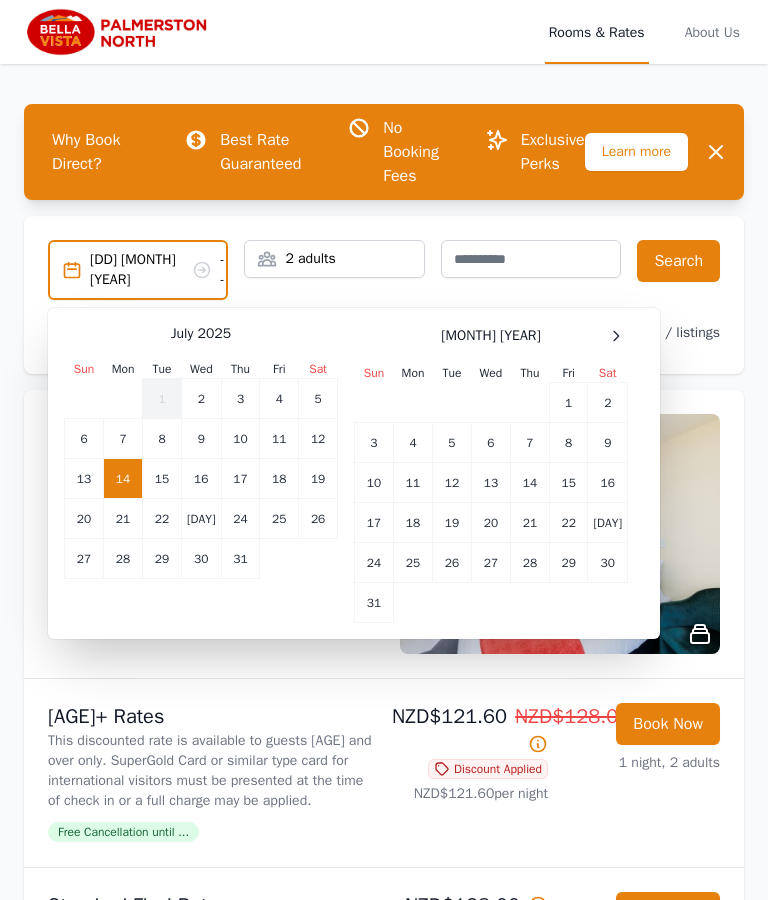 click on "15" at bounding box center (162, 439) 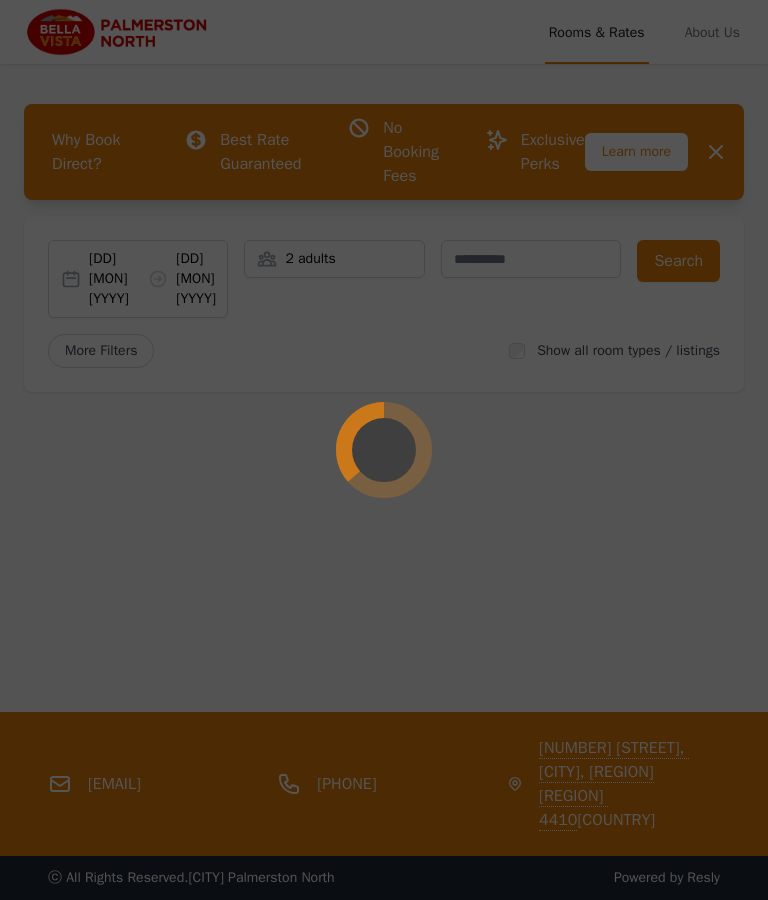 scroll, scrollTop: 0, scrollLeft: 0, axis: both 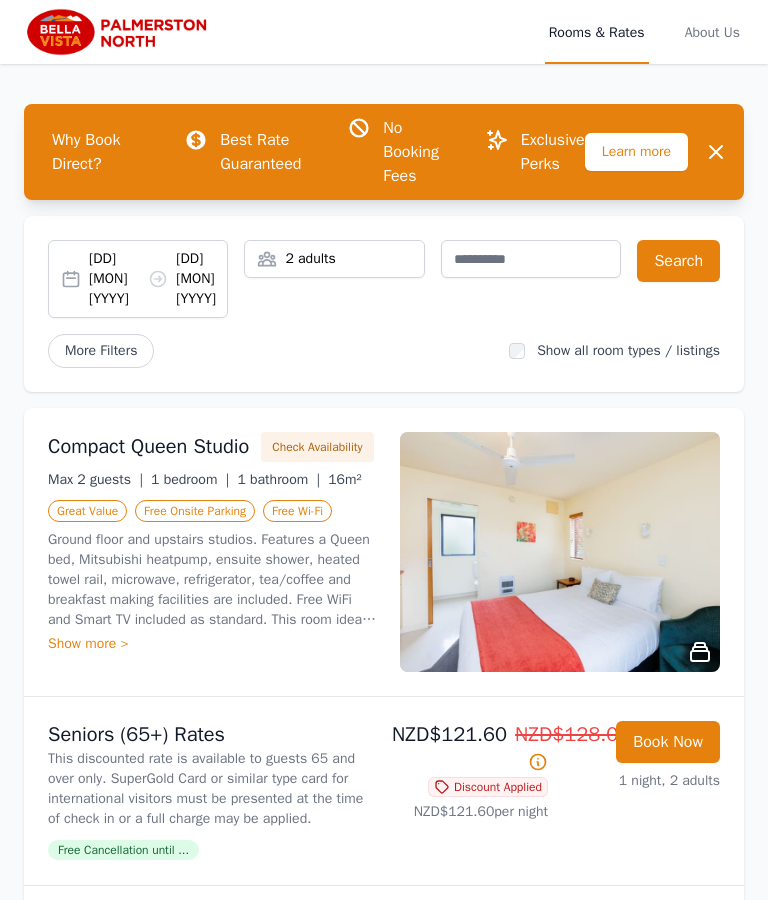click on "[DD] [MON] [YYYY] [DD] [MON] [YYYY]" at bounding box center (138, 279) 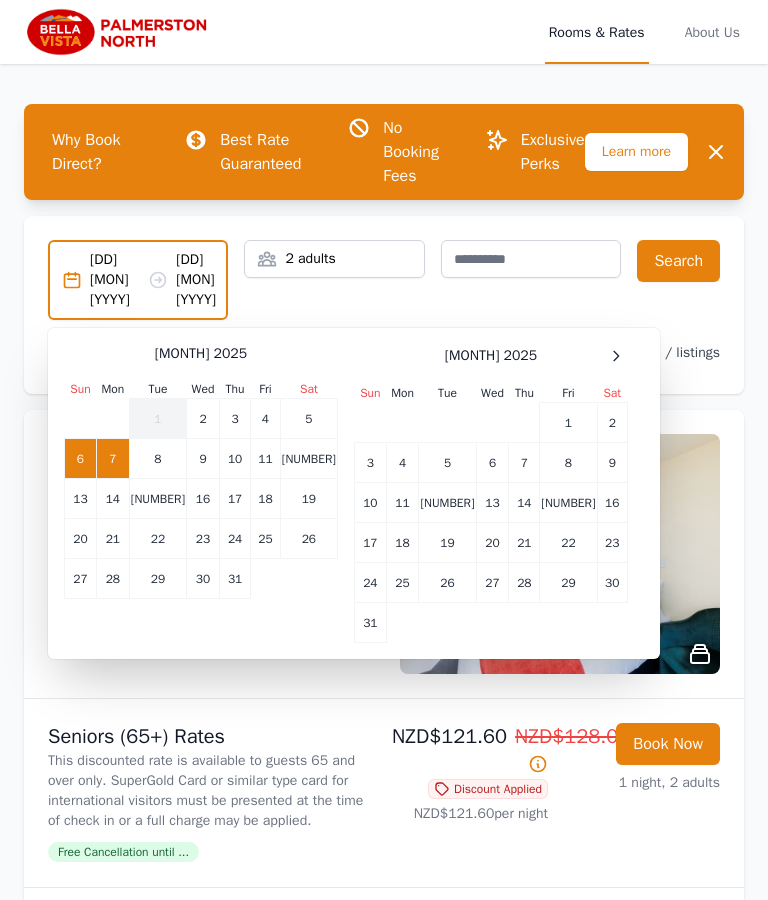 click on "15" at bounding box center (157, 459) 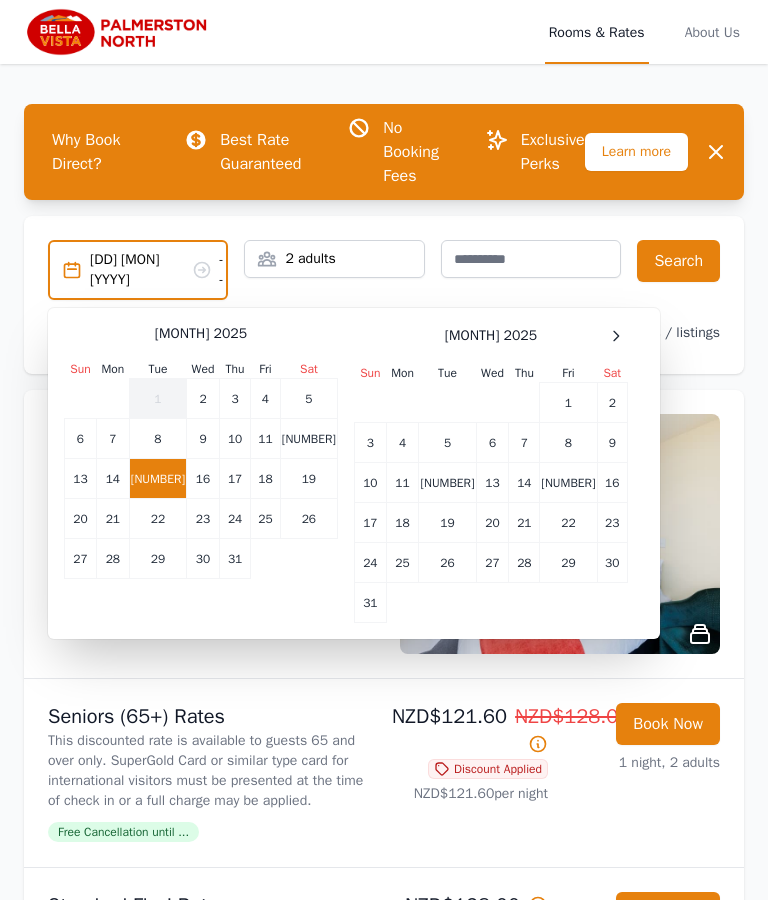 click on "14" at bounding box center [112, 439] 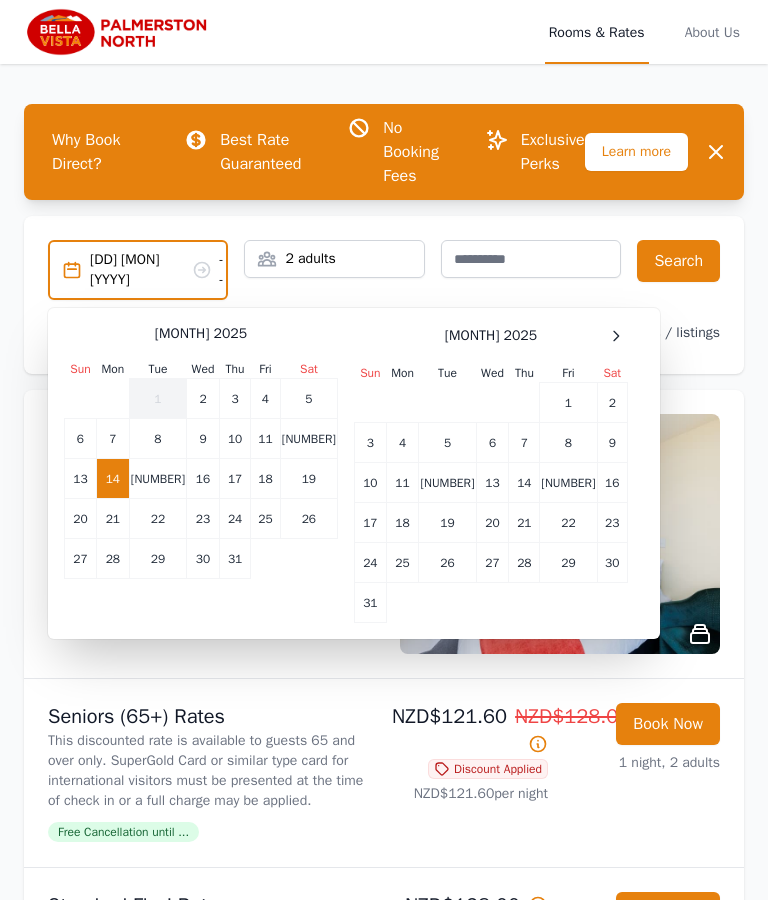 click on "14 Jul 2025 --" at bounding box center [138, 270] 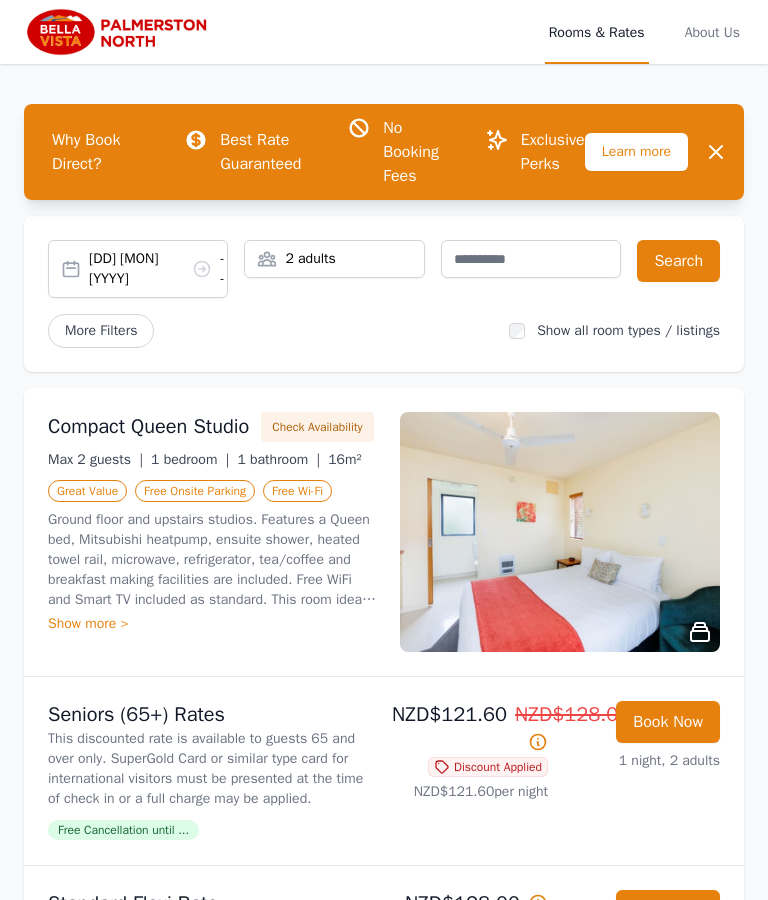 click on "14 Jul 2025 --" at bounding box center (158, 269) 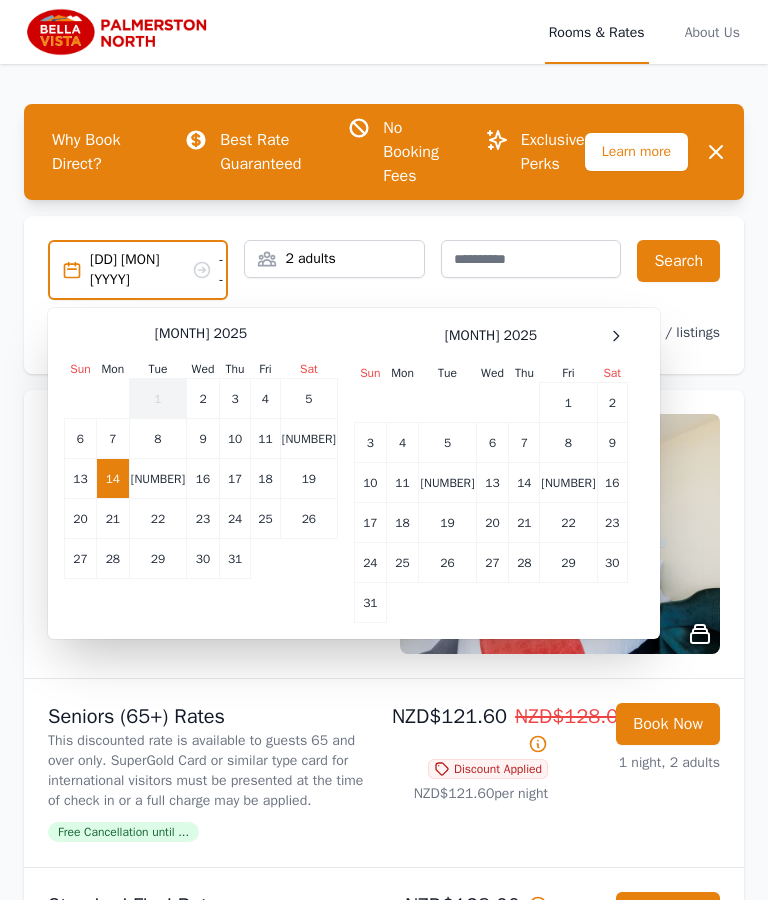 click on "14 Jul 2025 --" at bounding box center [158, 270] 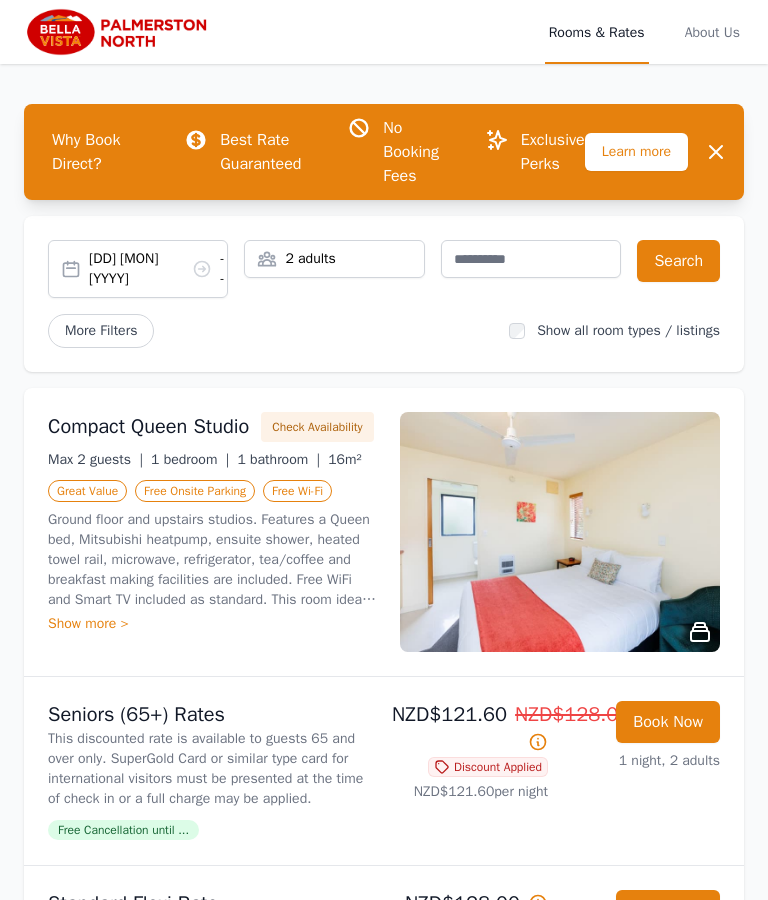 click on "14 Jul 2025 --" at bounding box center (158, 269) 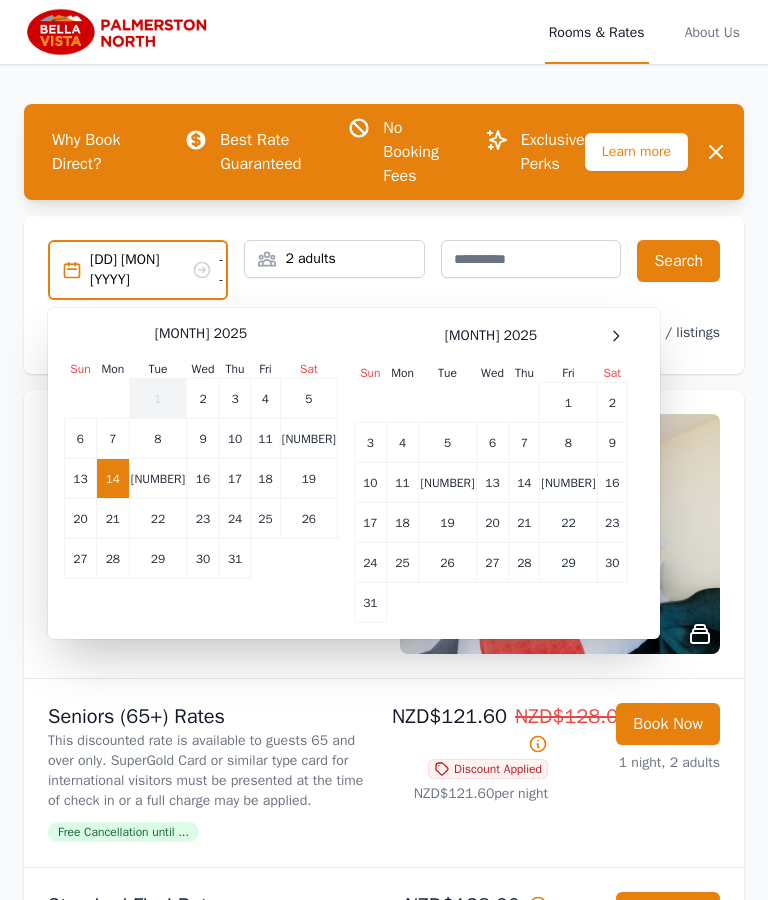 click on "15" at bounding box center [157, 439] 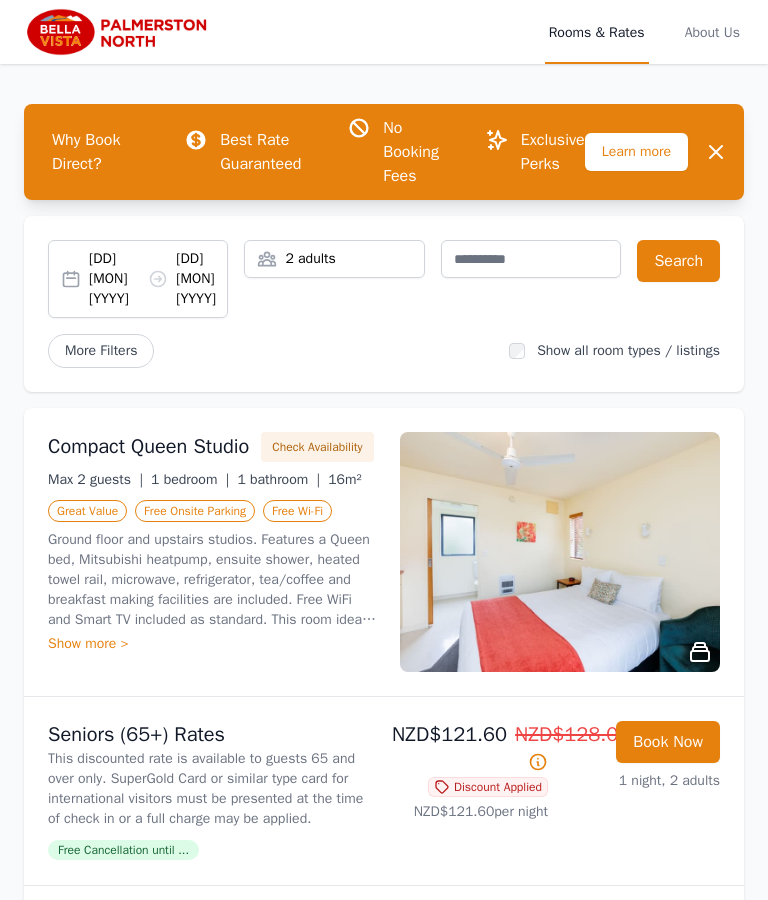 click at bounding box center [158, 279] 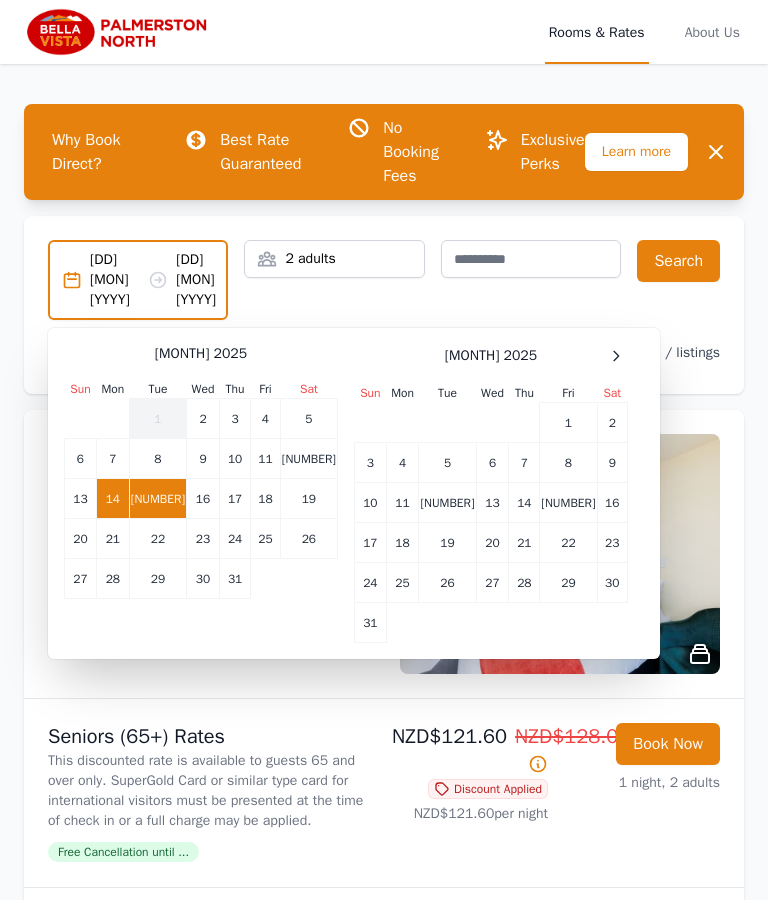 click on "16" at bounding box center [203, 419] 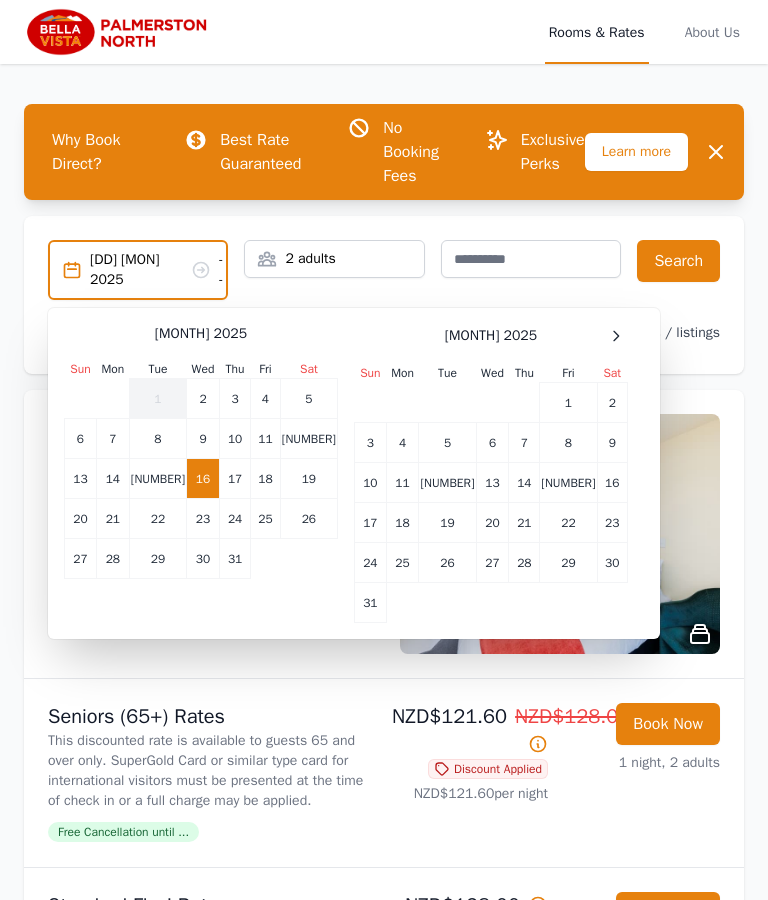 click on "14" at bounding box center [112, 439] 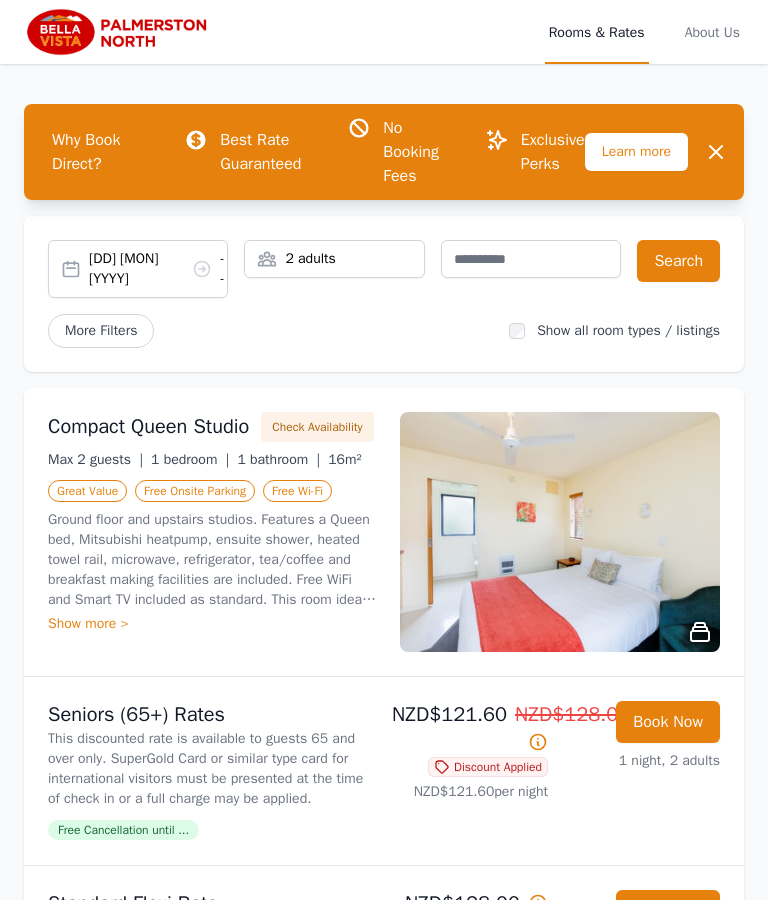 click on "14 Jul 2025 --" at bounding box center (138, 269) 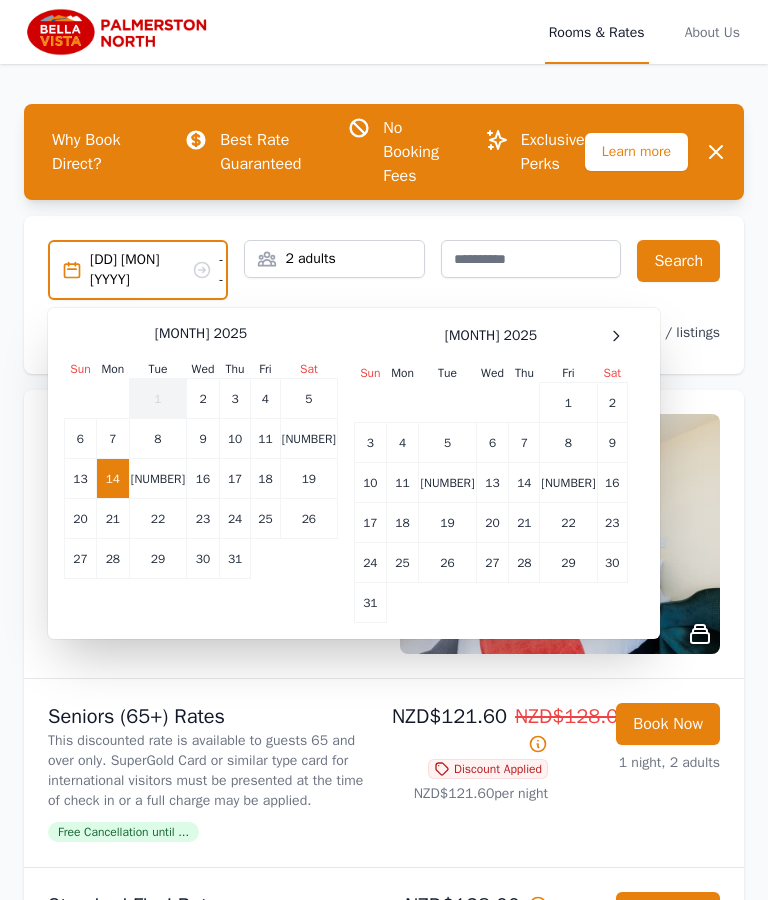 click on "16" at bounding box center (203, 399) 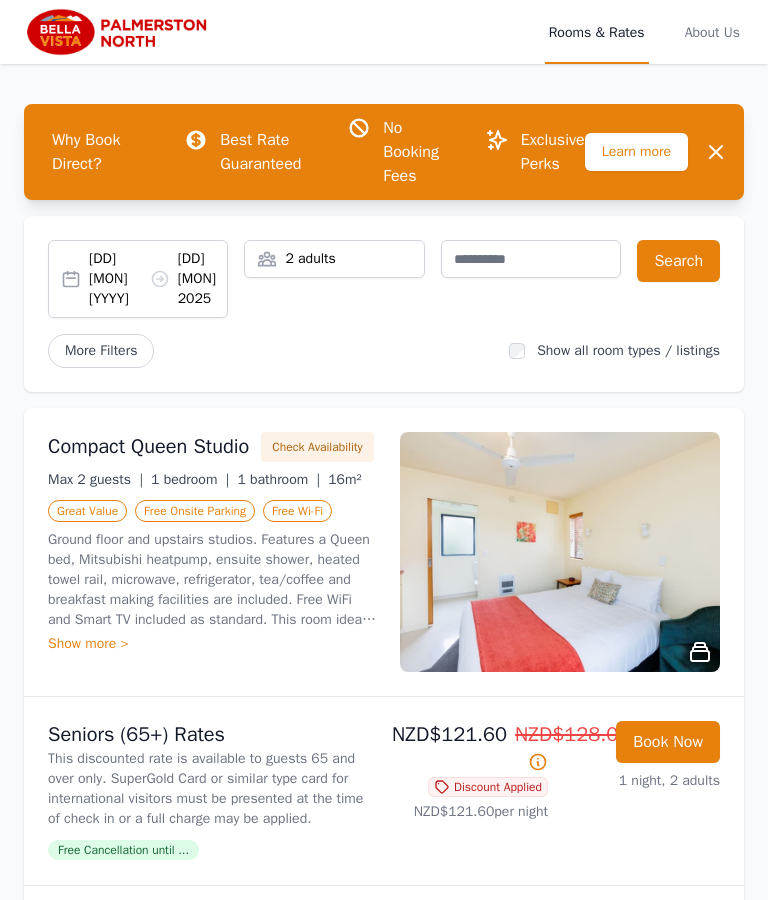 click on "Book Now" at bounding box center (668, 742) 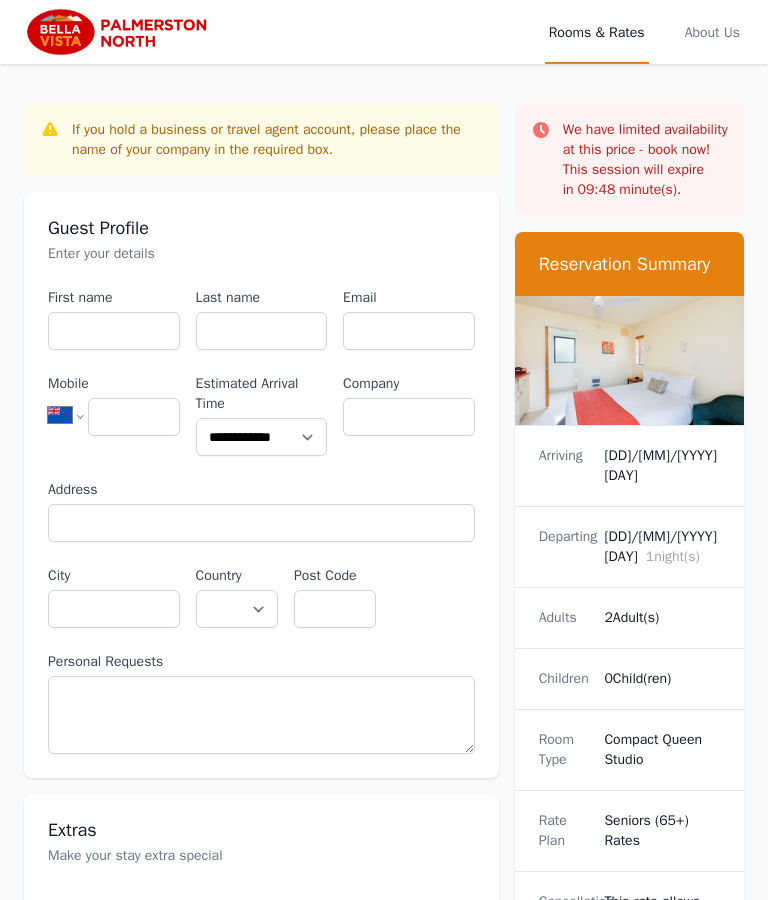 click on "[DATE] [DAY]" at bounding box center [662, 466] 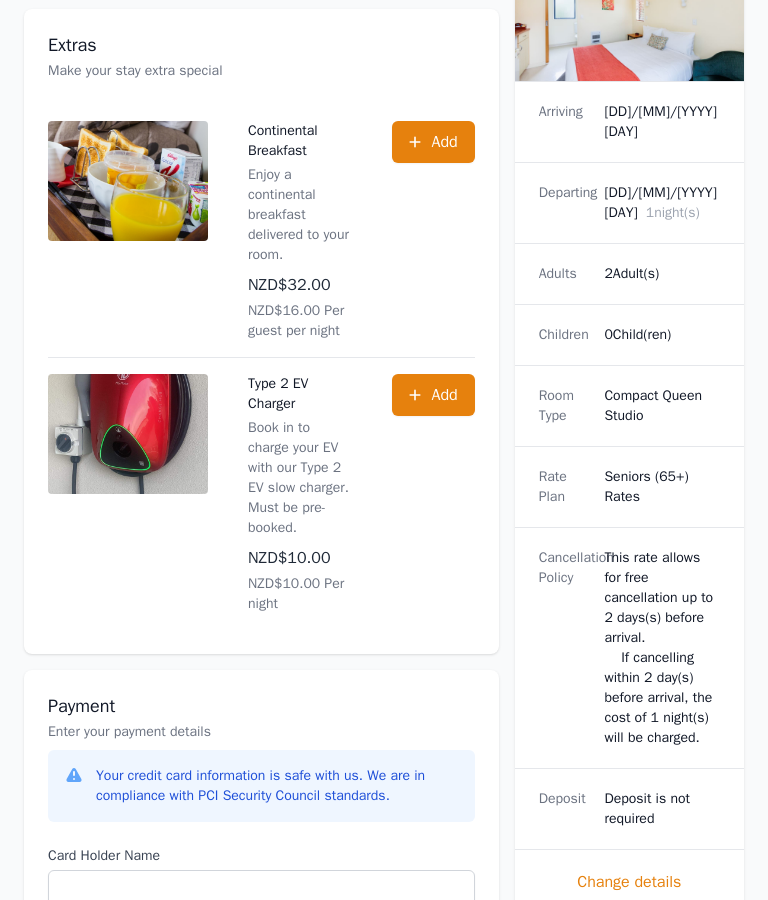scroll, scrollTop: 785, scrollLeft: 0, axis: vertical 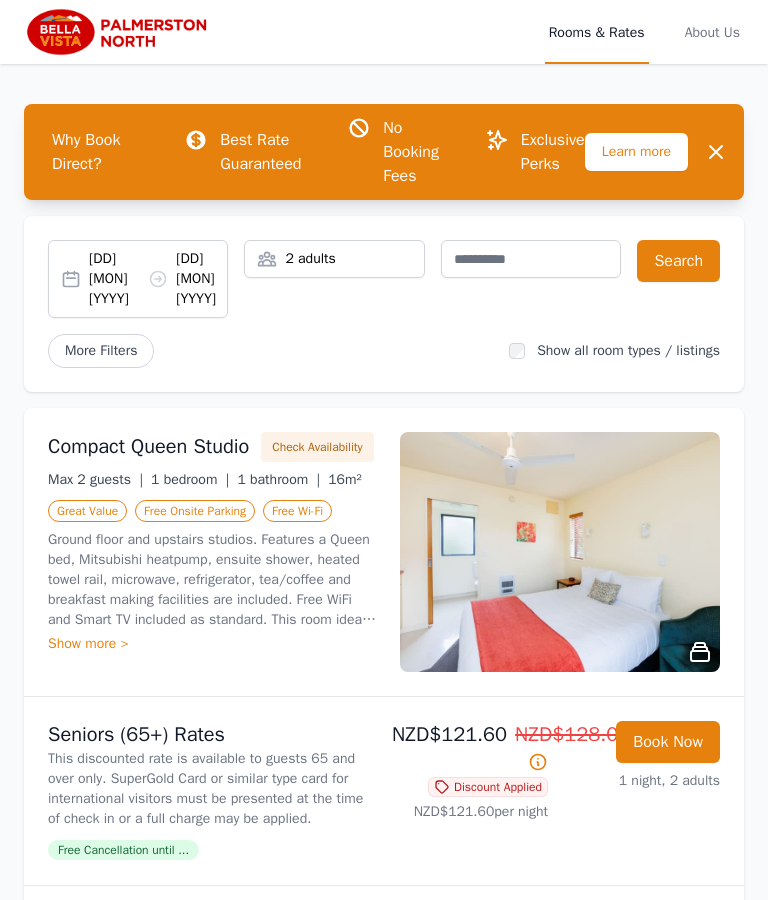 click on "[DATE] [DATE]" at bounding box center [138, 279] 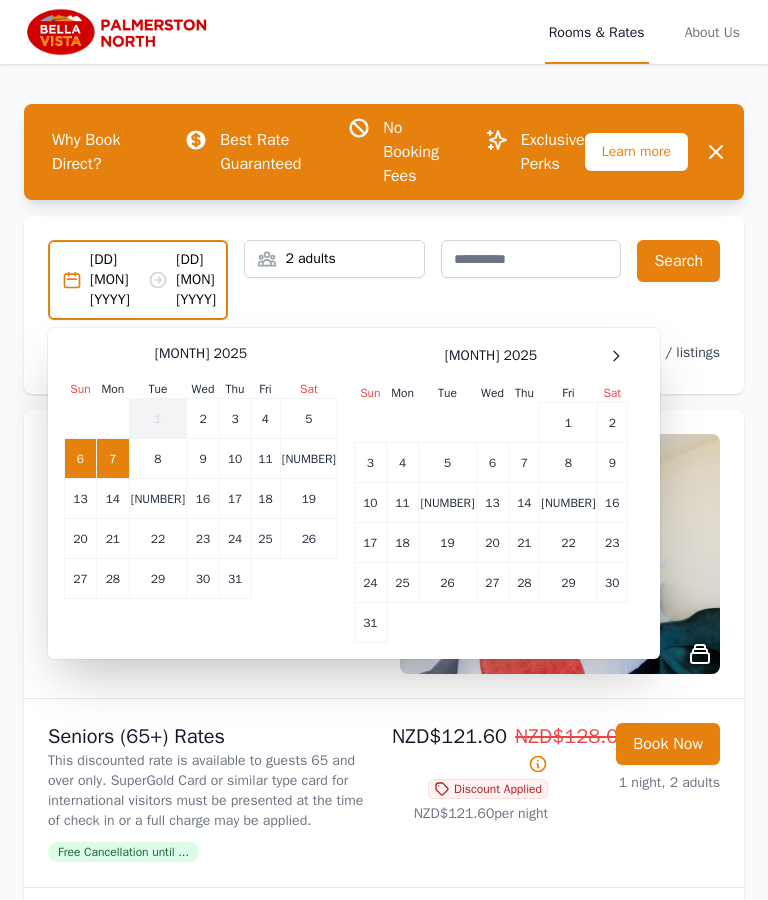 click on "14" at bounding box center (112, 459) 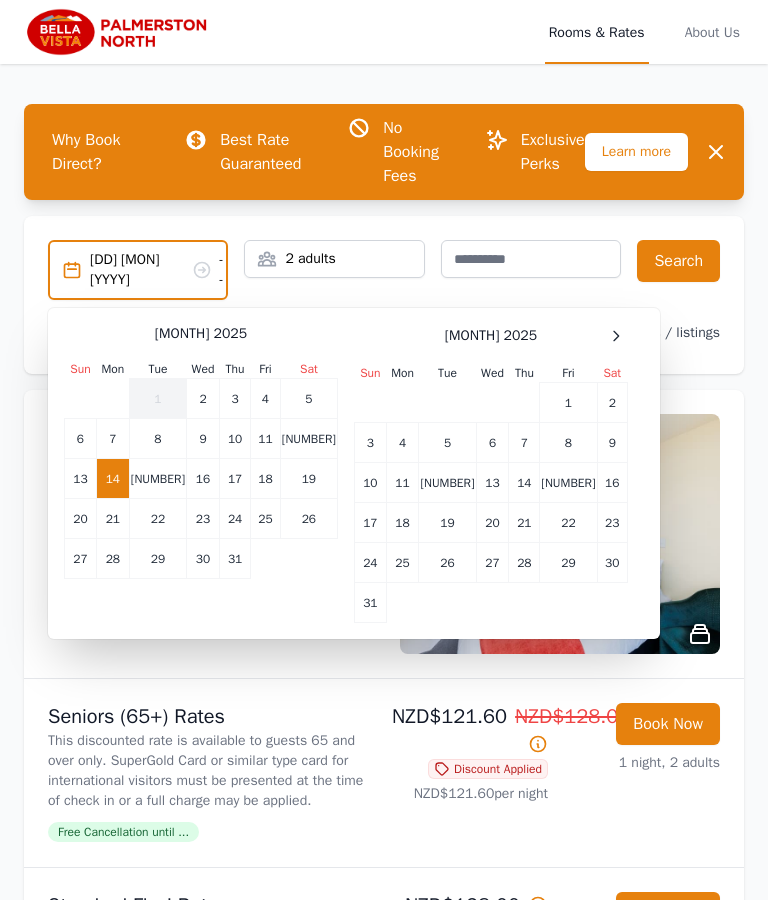click on "14 Jul 2025 --" at bounding box center [158, 270] 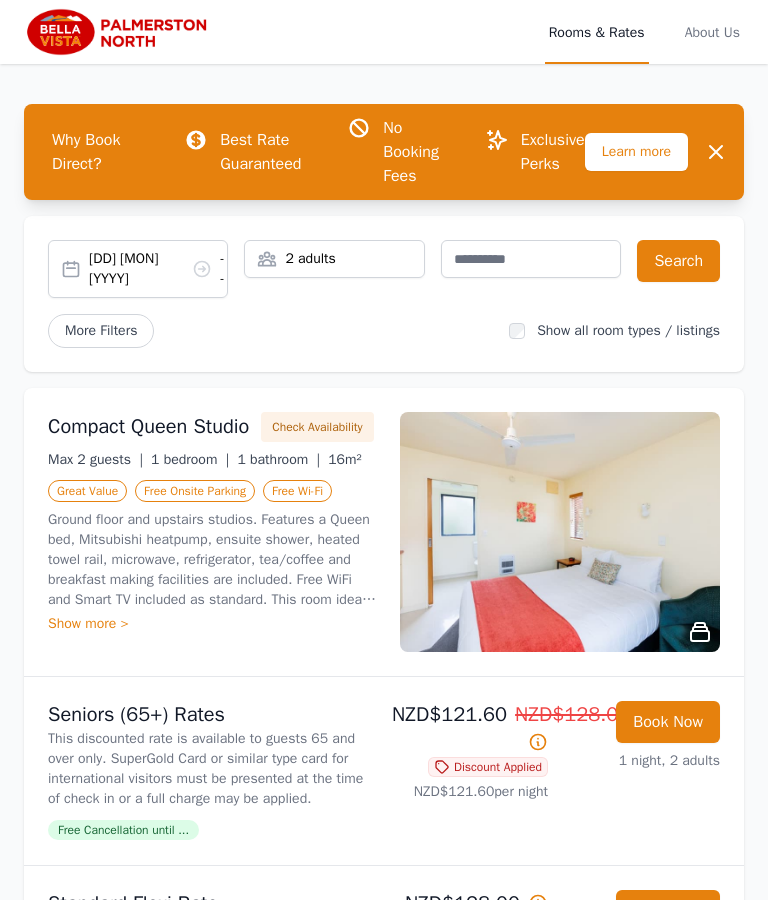 click on "14 Jul 2025 --" at bounding box center (158, 269) 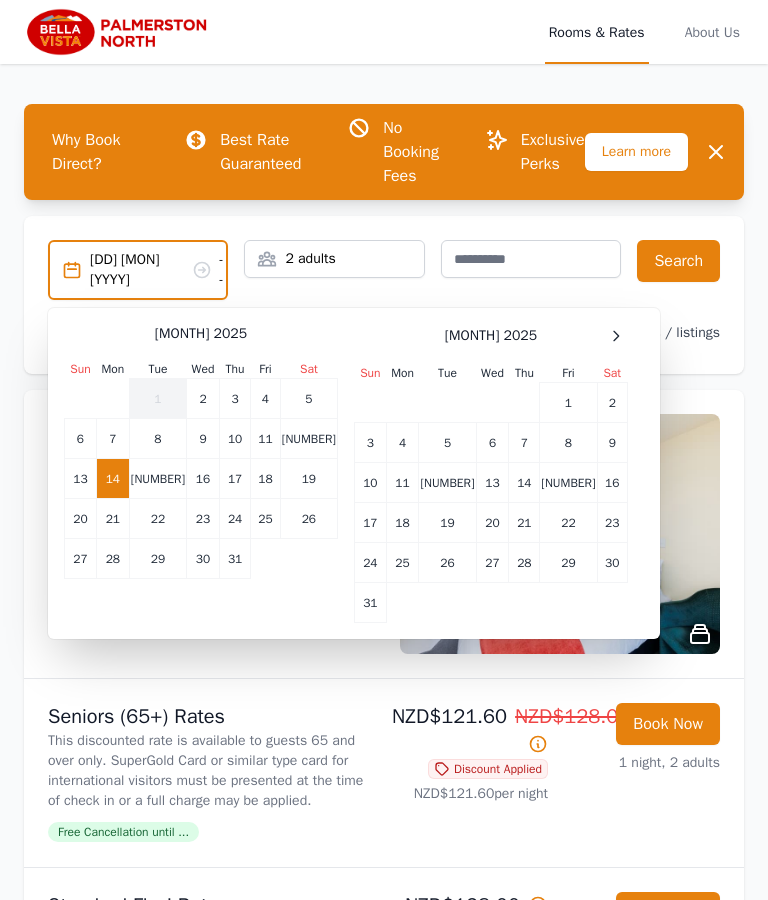 click on "14 Jul 2025 --" at bounding box center (158, 270) 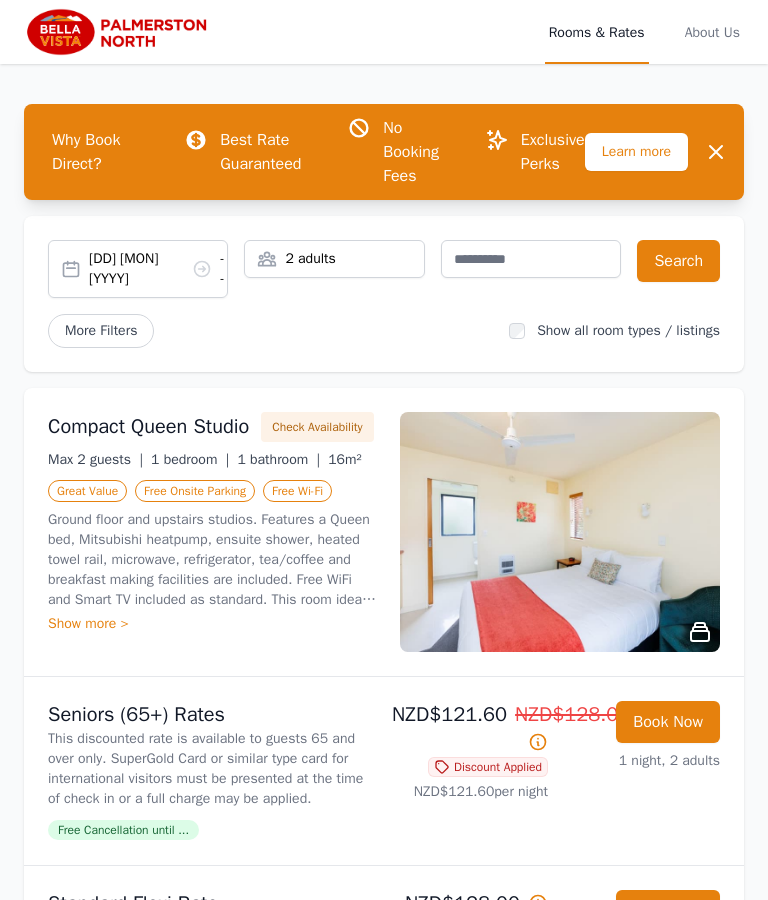 click on "14 Jul 2025 --" at bounding box center [158, 269] 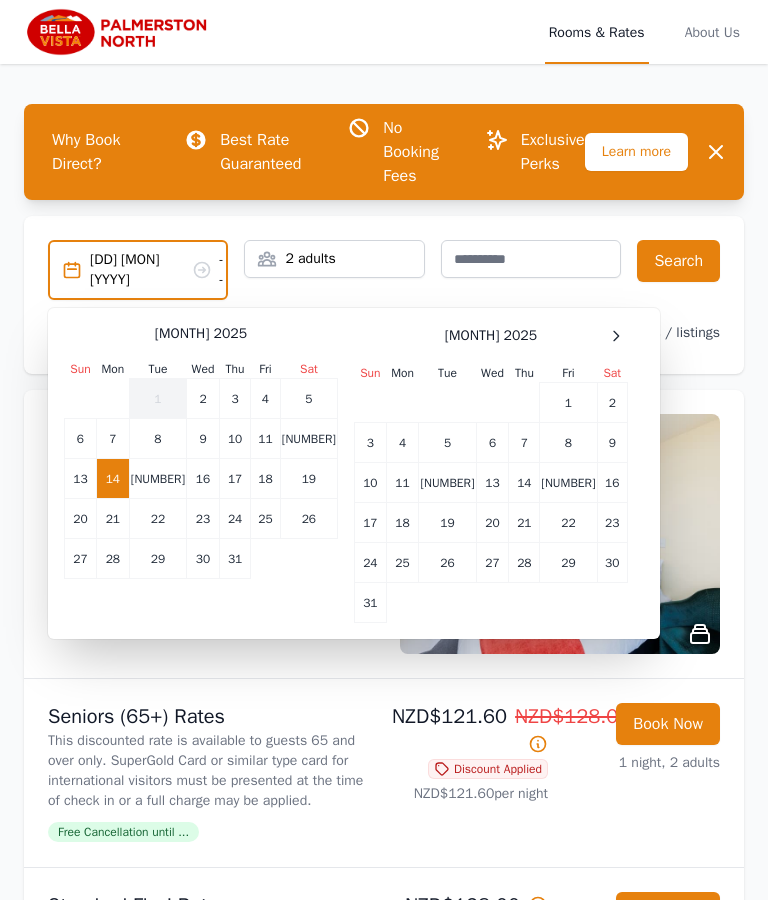 click on "14 Jul 2025 --" at bounding box center (158, 270) 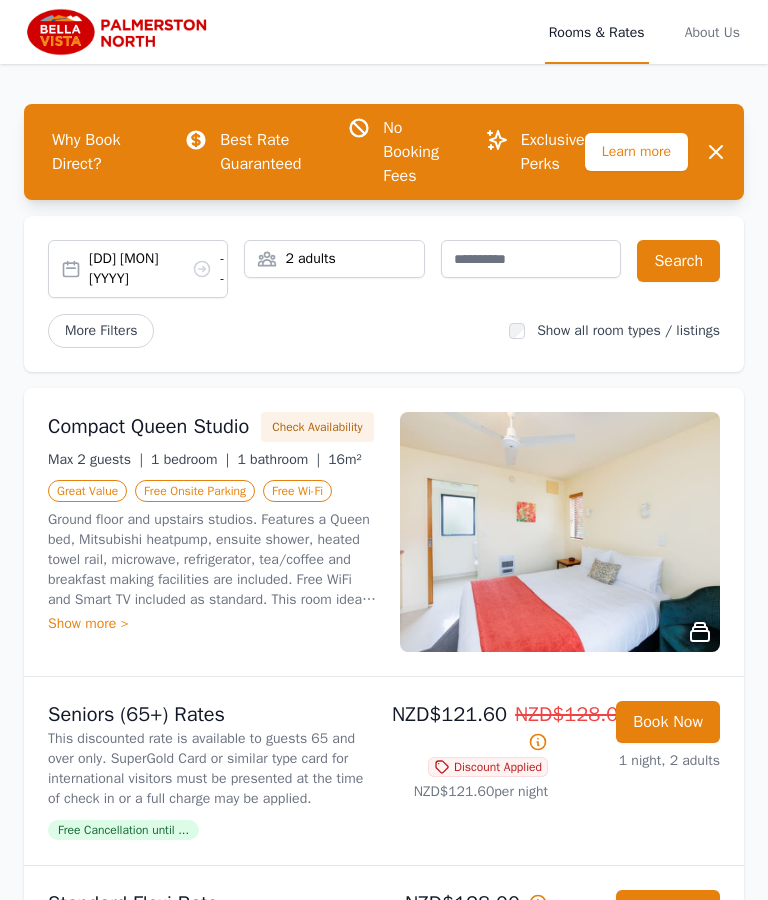 click on "14 Jul 2025 --" at bounding box center [158, 269] 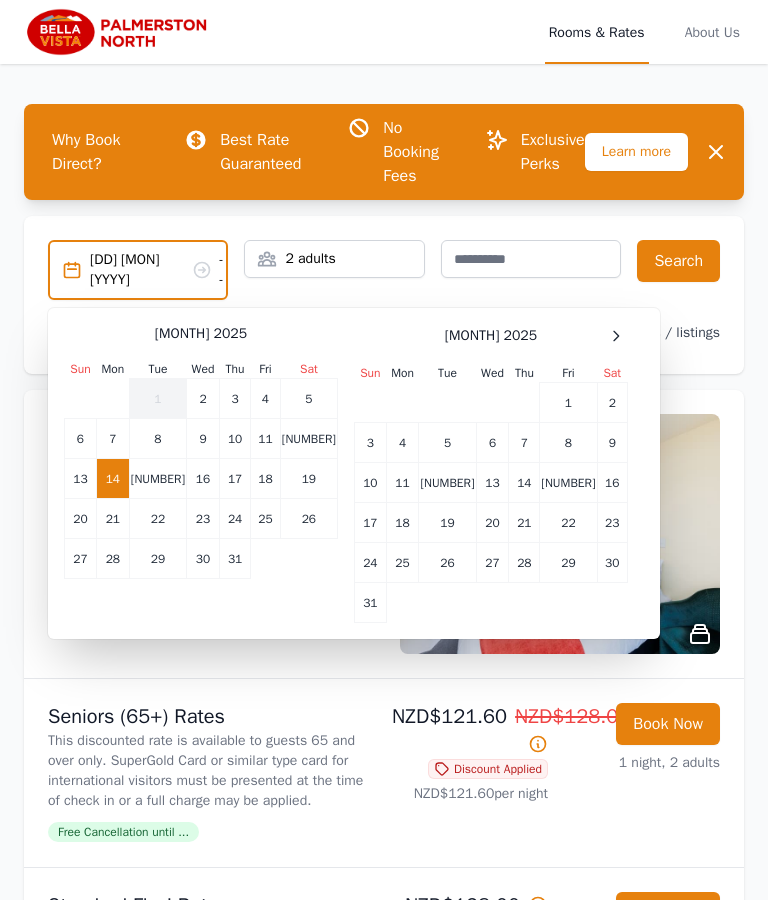 click on "16" at bounding box center [203, 399] 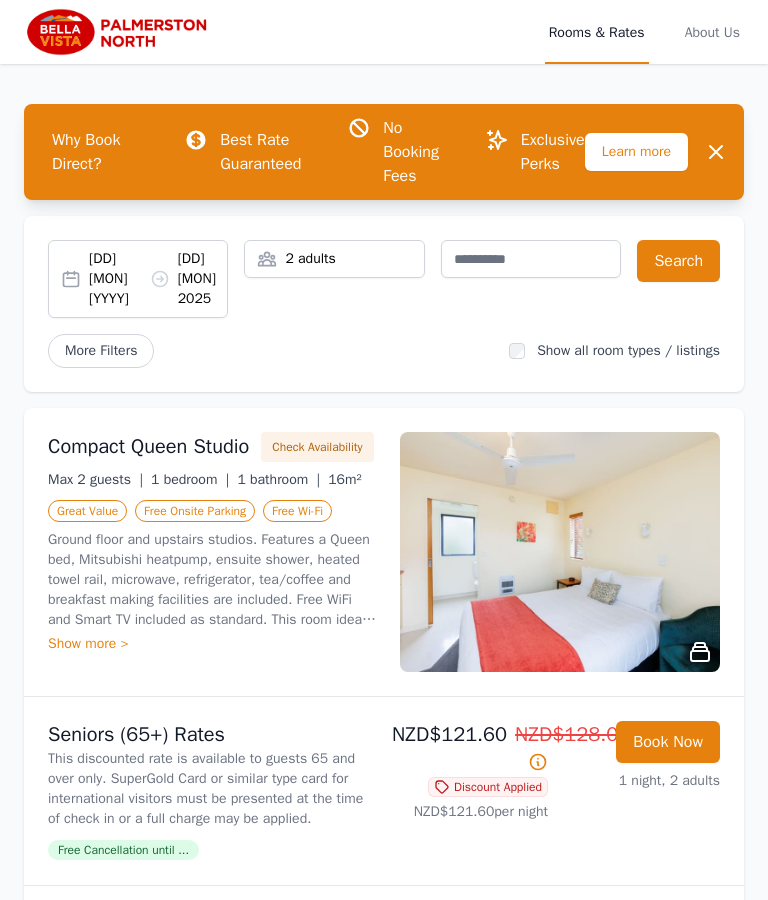 click on "Search" at bounding box center [678, 261] 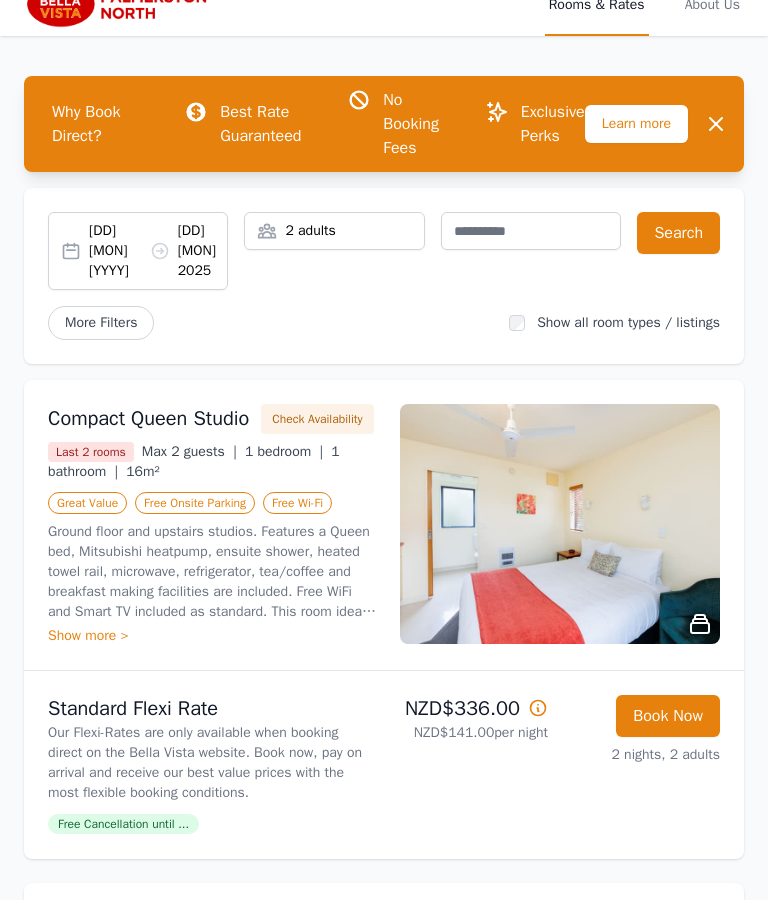 scroll, scrollTop: 28, scrollLeft: 0, axis: vertical 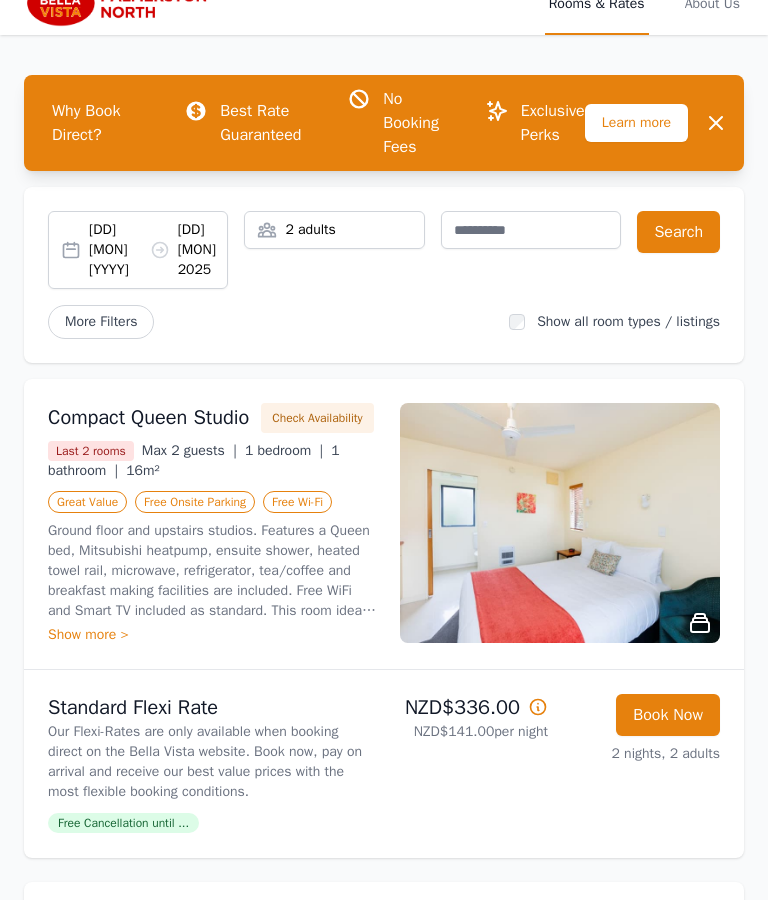 click on "Book Now" at bounding box center [668, 716] 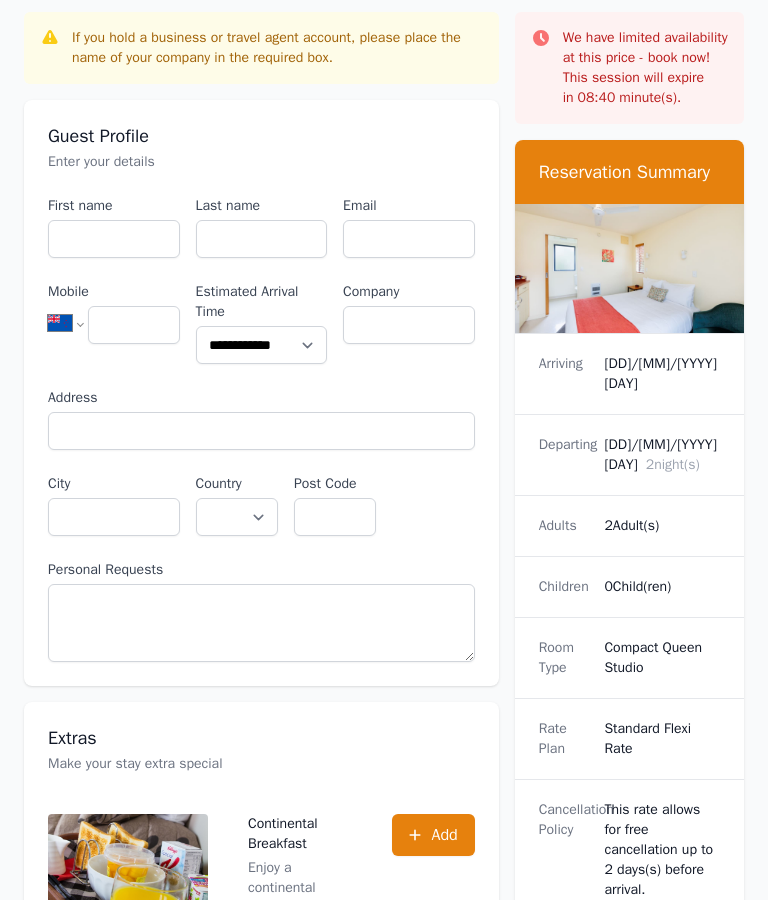 scroll, scrollTop: 0, scrollLeft: 0, axis: both 